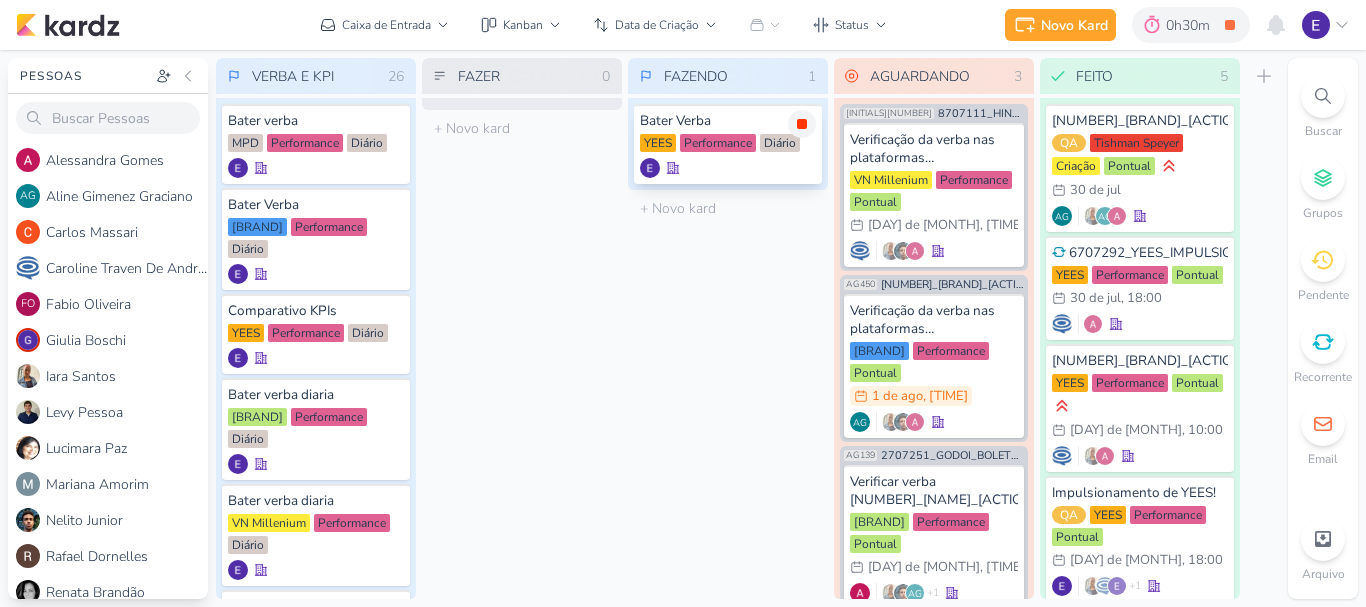 scroll, scrollTop: 0, scrollLeft: 0, axis: both 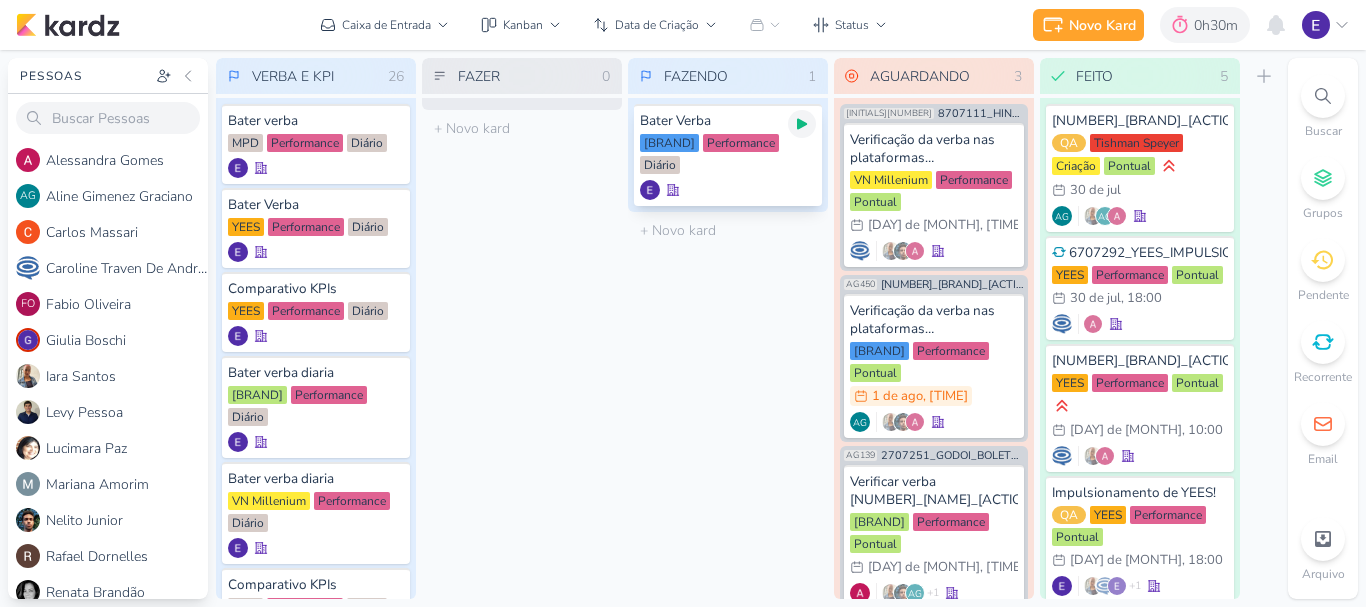 click at bounding box center [802, 124] 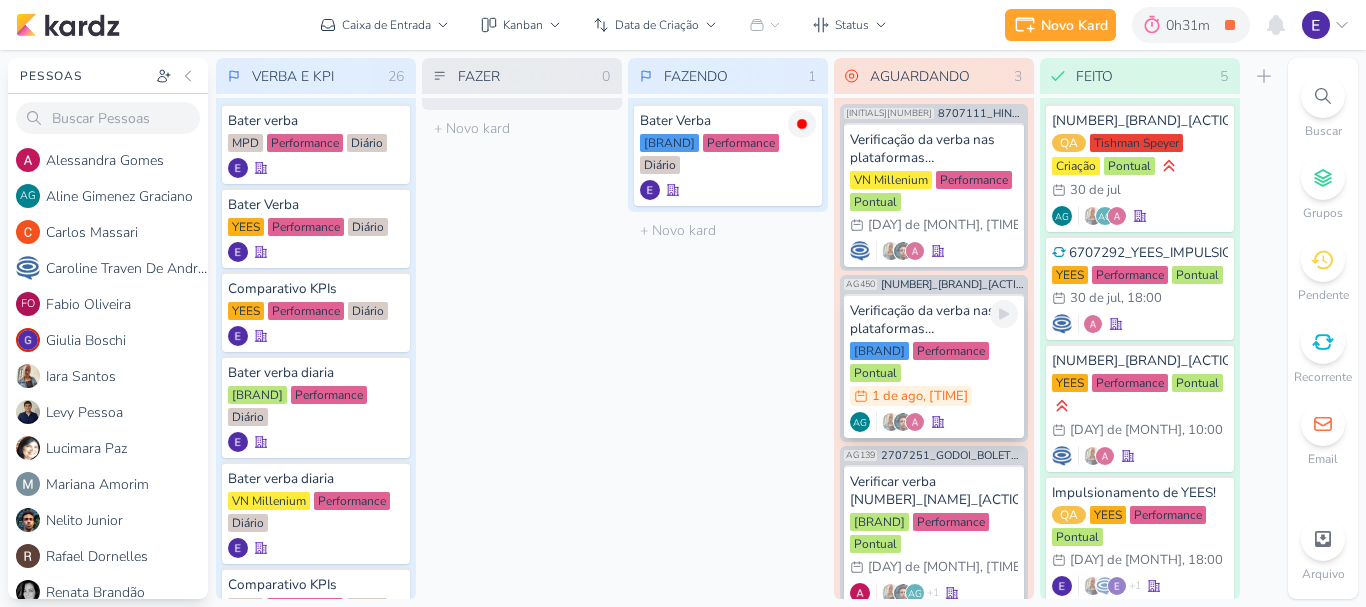 click on "[BRAND]
Performance
Pontual
[NUMBER]/[NUMBER]
[DAY] de [MONTH]
, [TIME]" at bounding box center (934, 375) 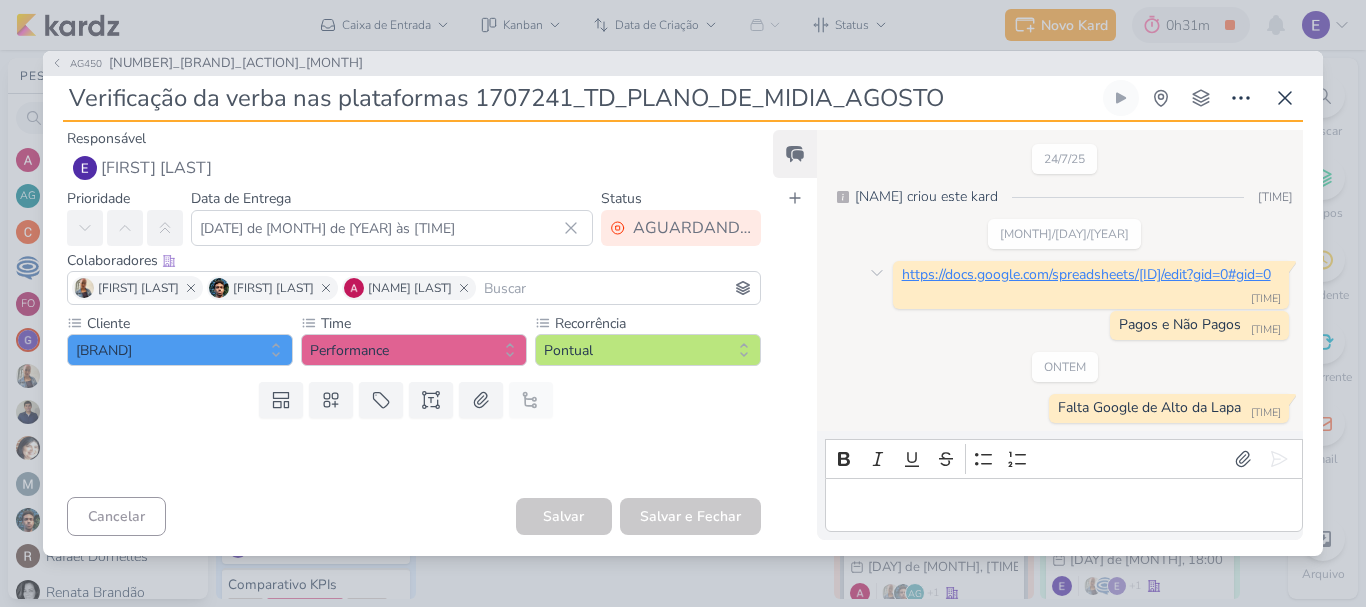 click on "https://docs.google.com/spreadsheets/[ID]/edit?gid=0#gid=0" at bounding box center [1086, 274] 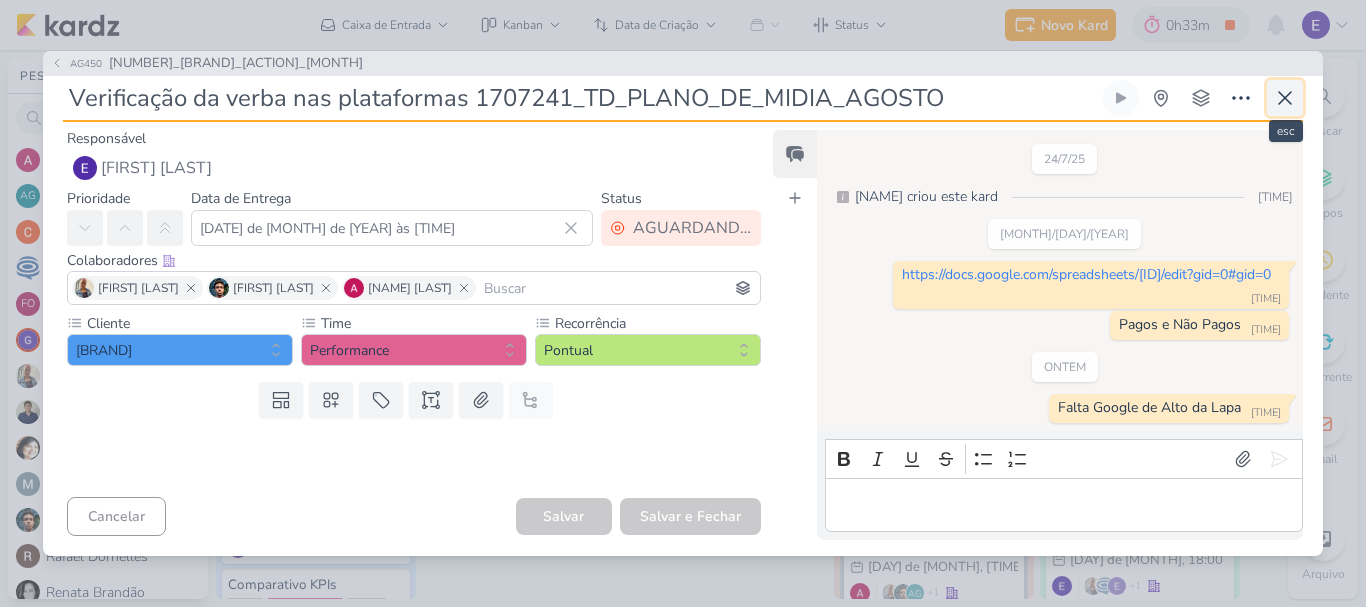 click 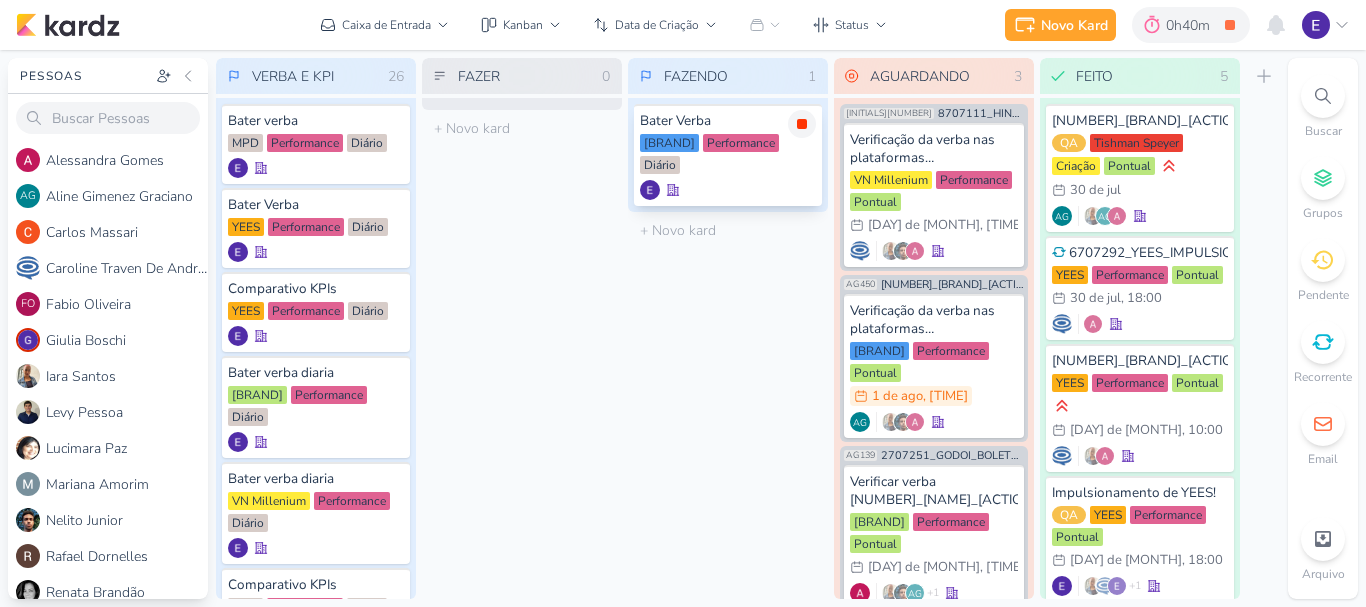 click at bounding box center [802, 124] 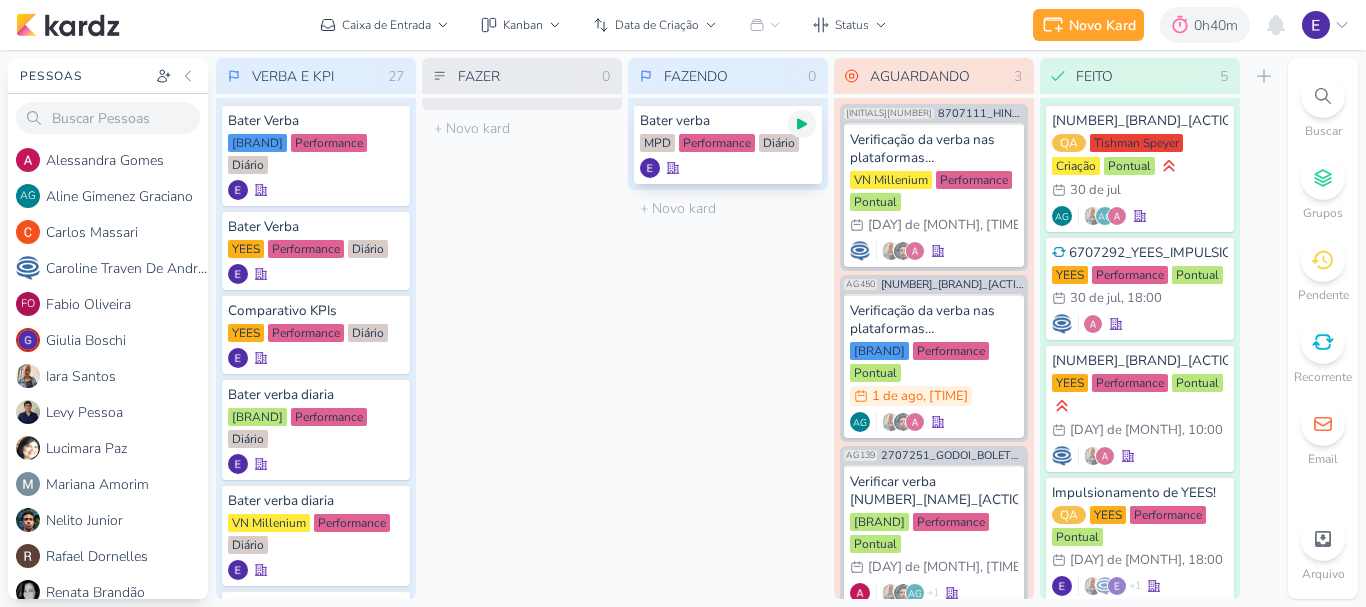 click at bounding box center [802, 124] 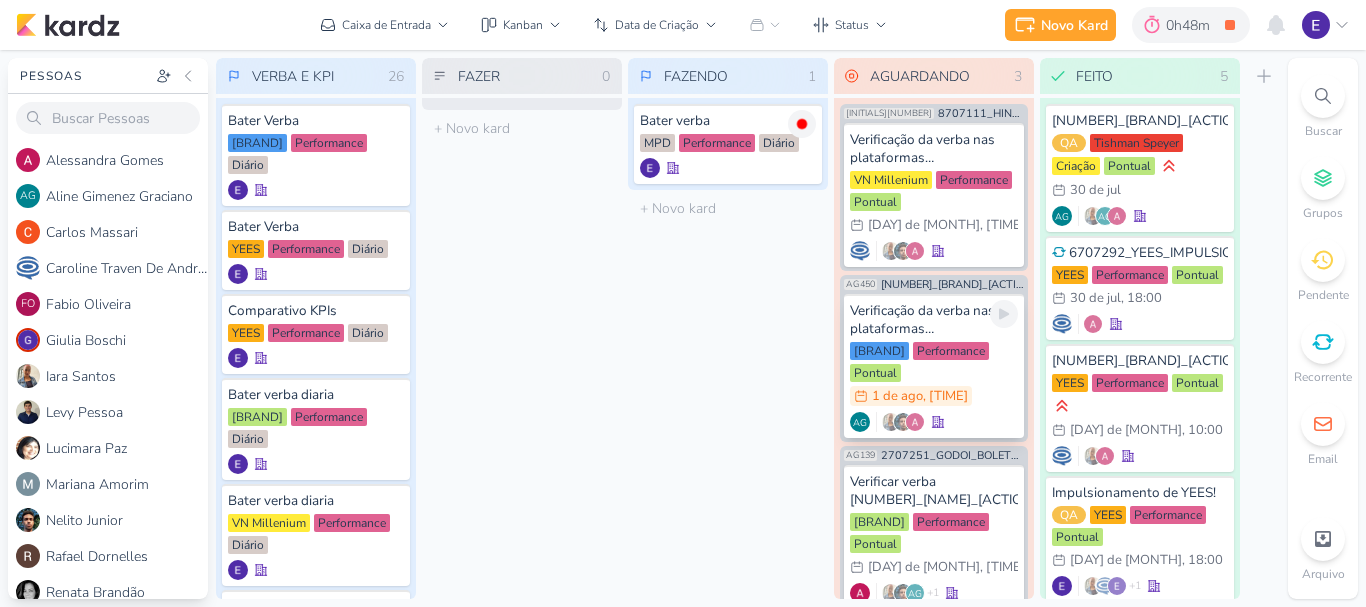 click on ", [TIME]" at bounding box center [945, 396] 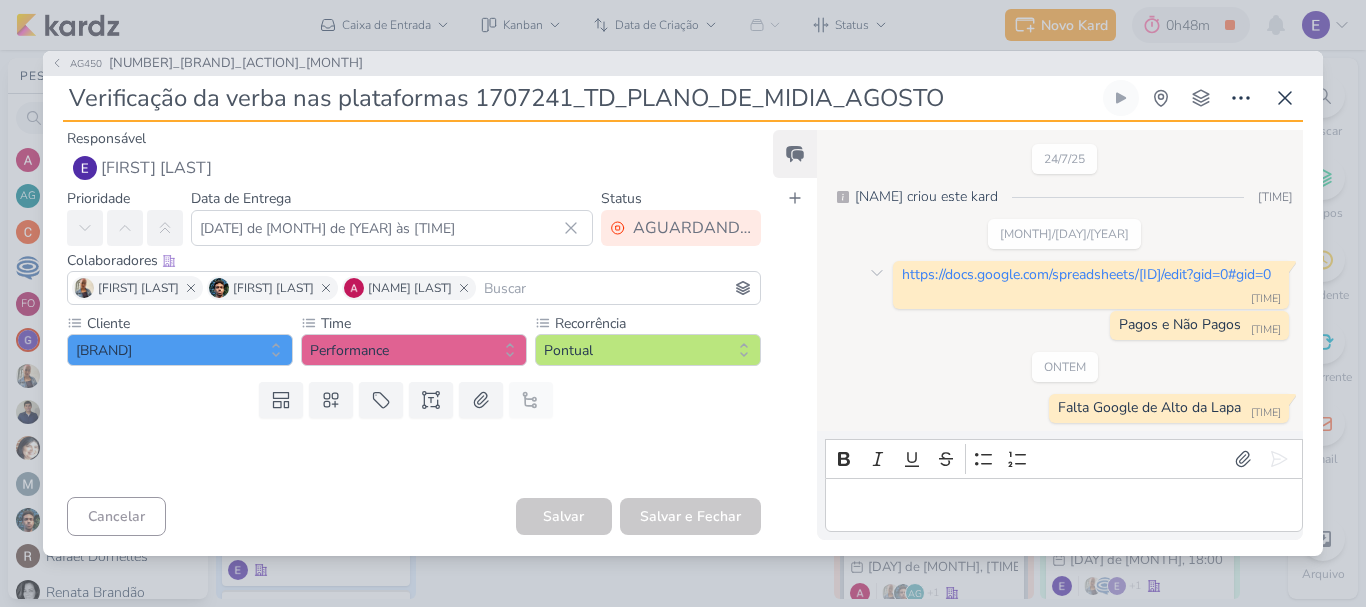 click on "https://docs.google.com/spreadsheets/[ID]/edit?gid=0#gid=0
[TIME]" at bounding box center [1091, 285] 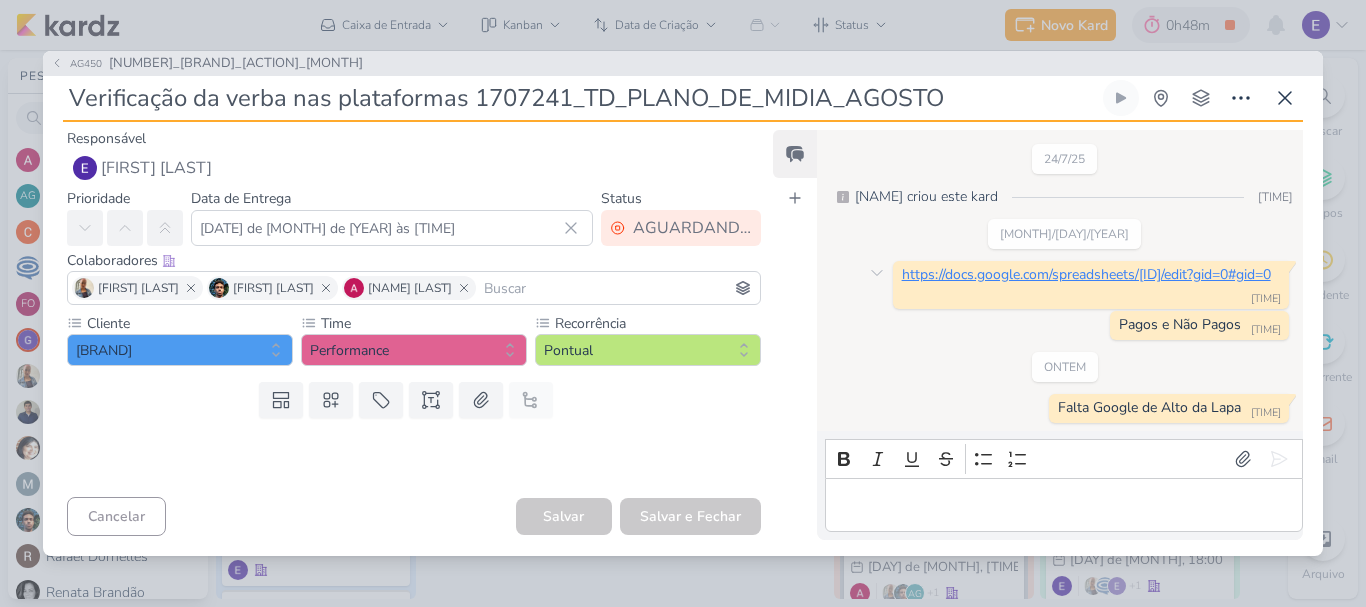 click on "https://docs.google.com/spreadsheets/[ID]/edit?gid=0#gid=0" at bounding box center [1086, 274] 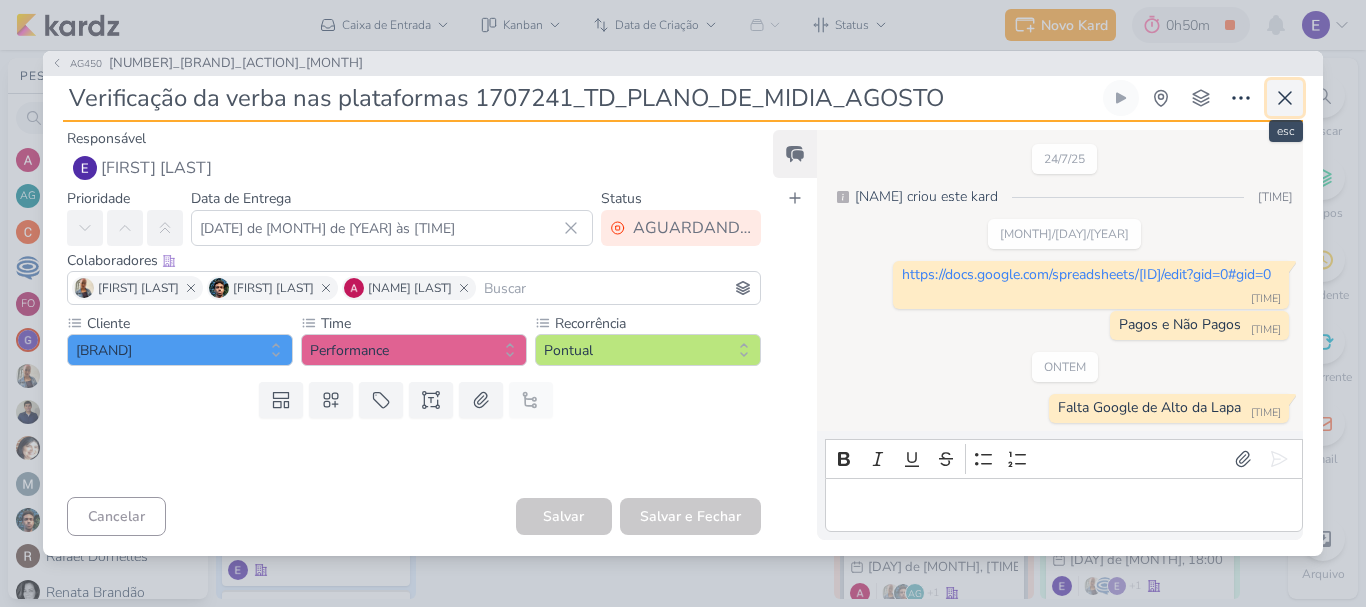 click 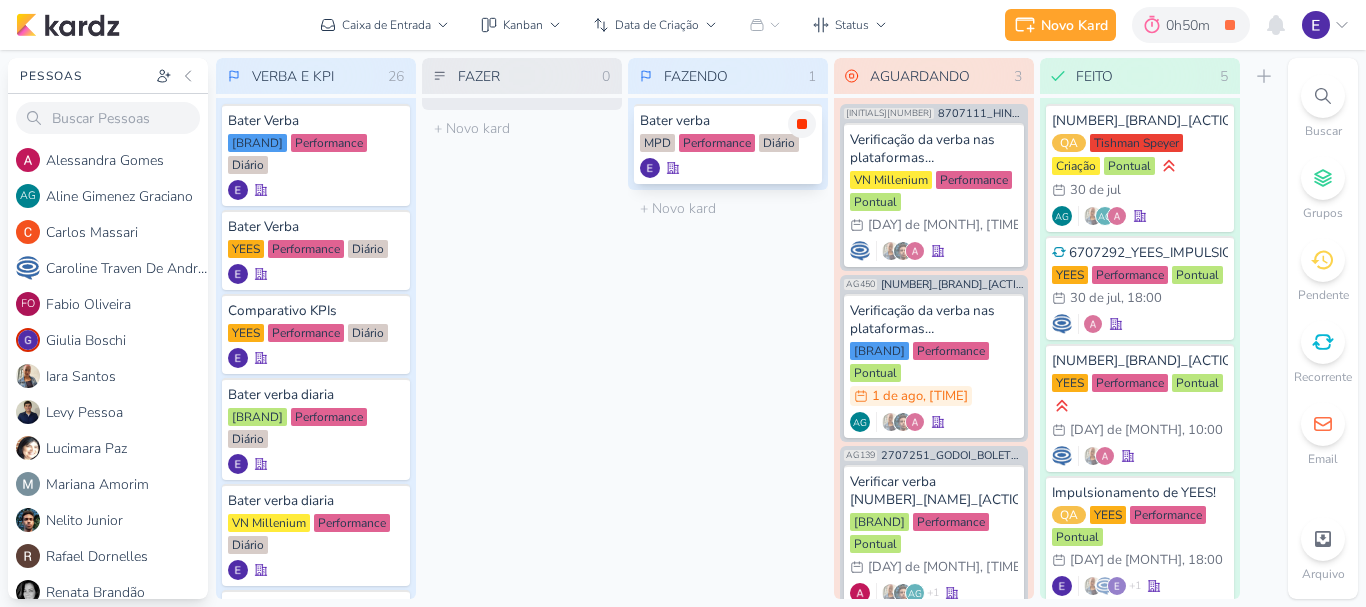 click 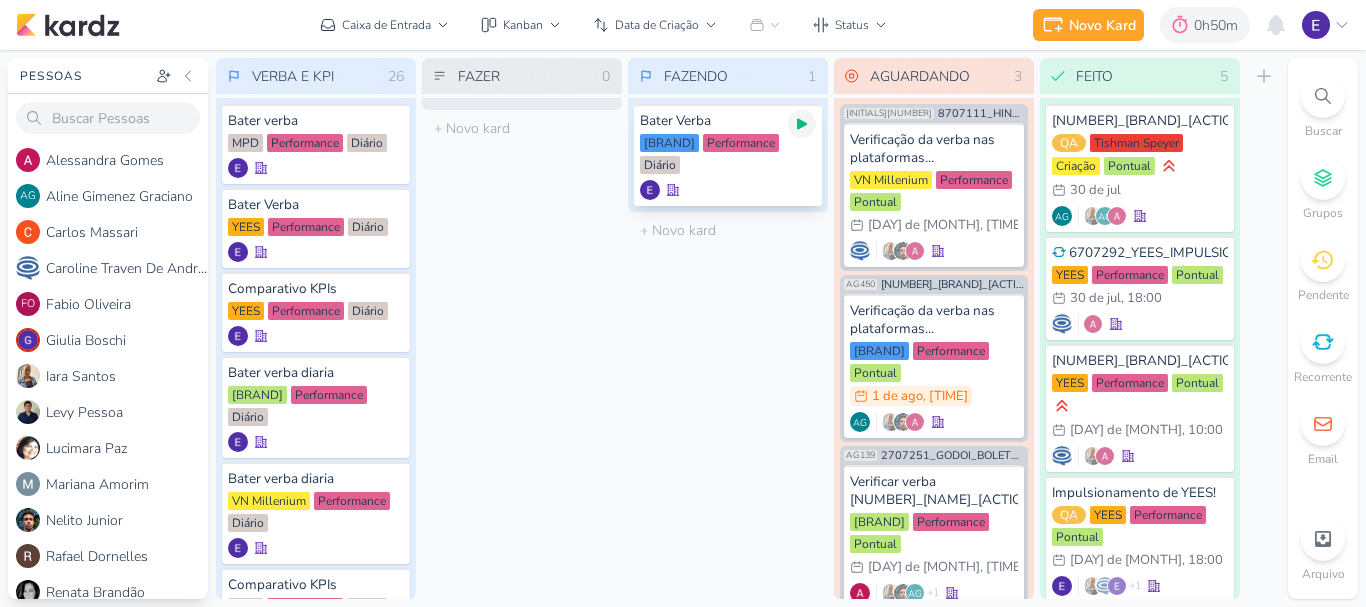 click at bounding box center (802, 124) 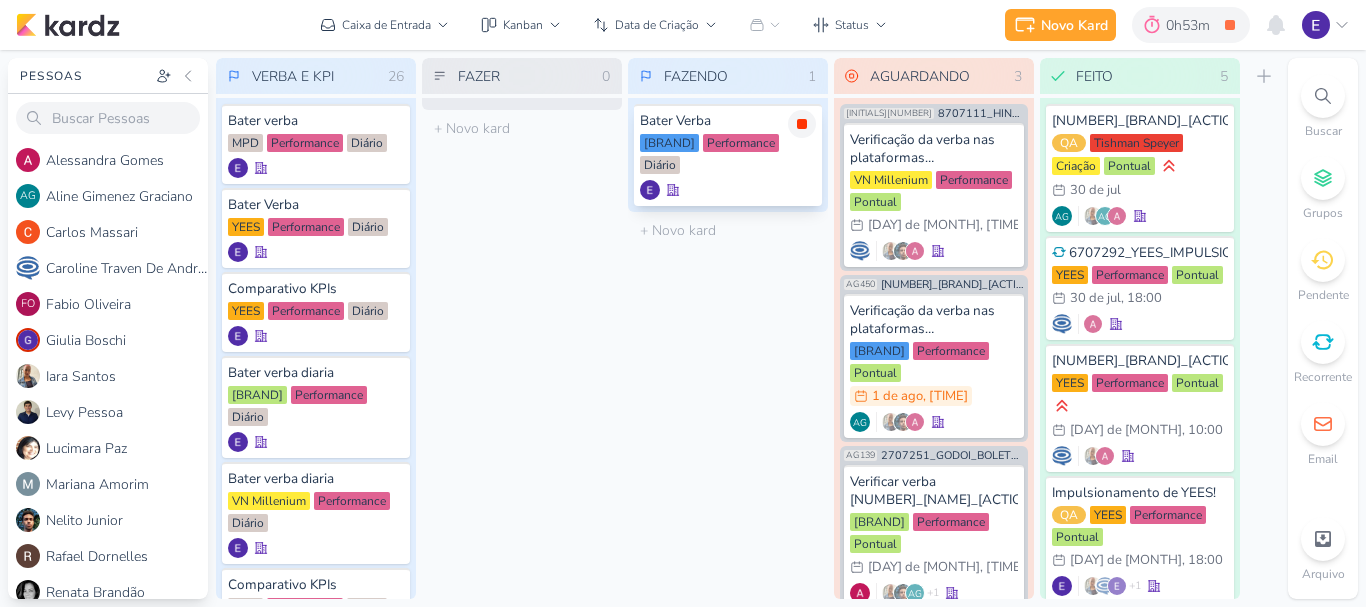 click 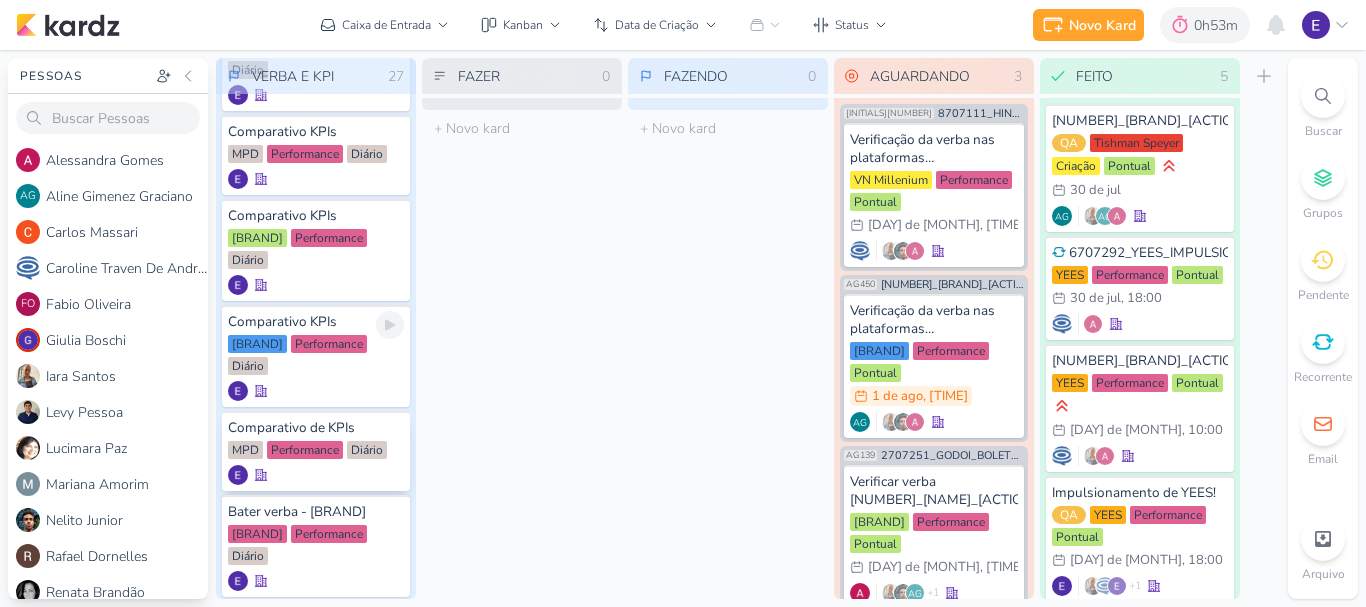 scroll, scrollTop: 560, scrollLeft: 0, axis: vertical 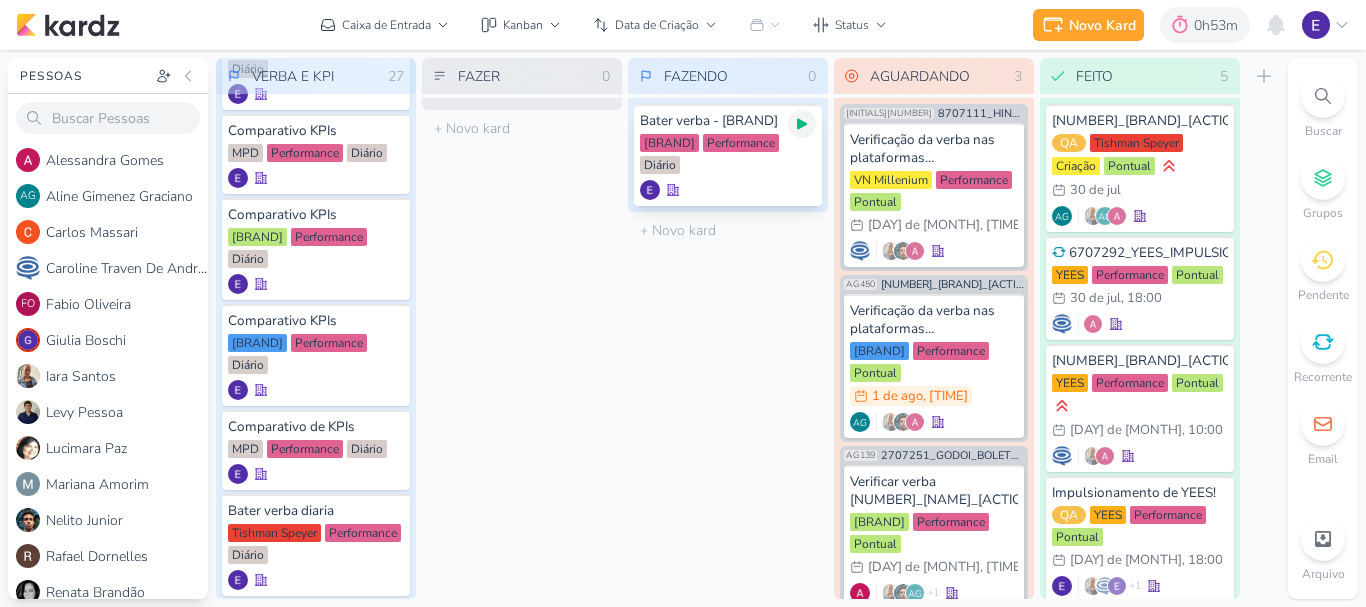 click 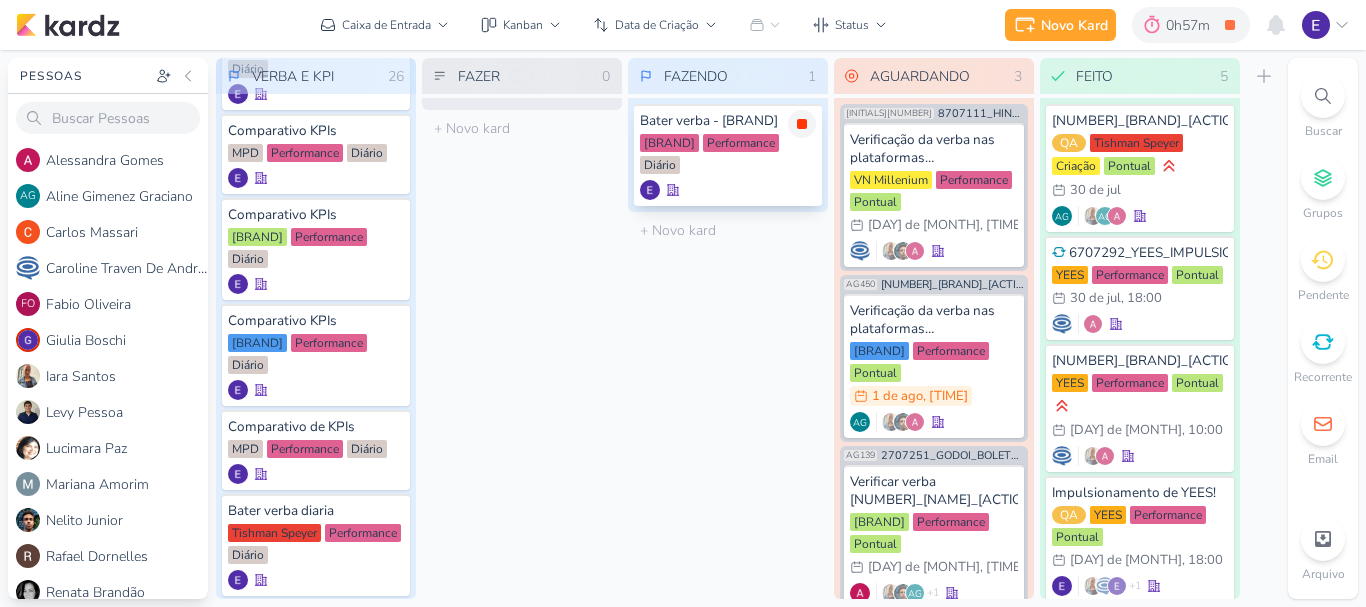 click 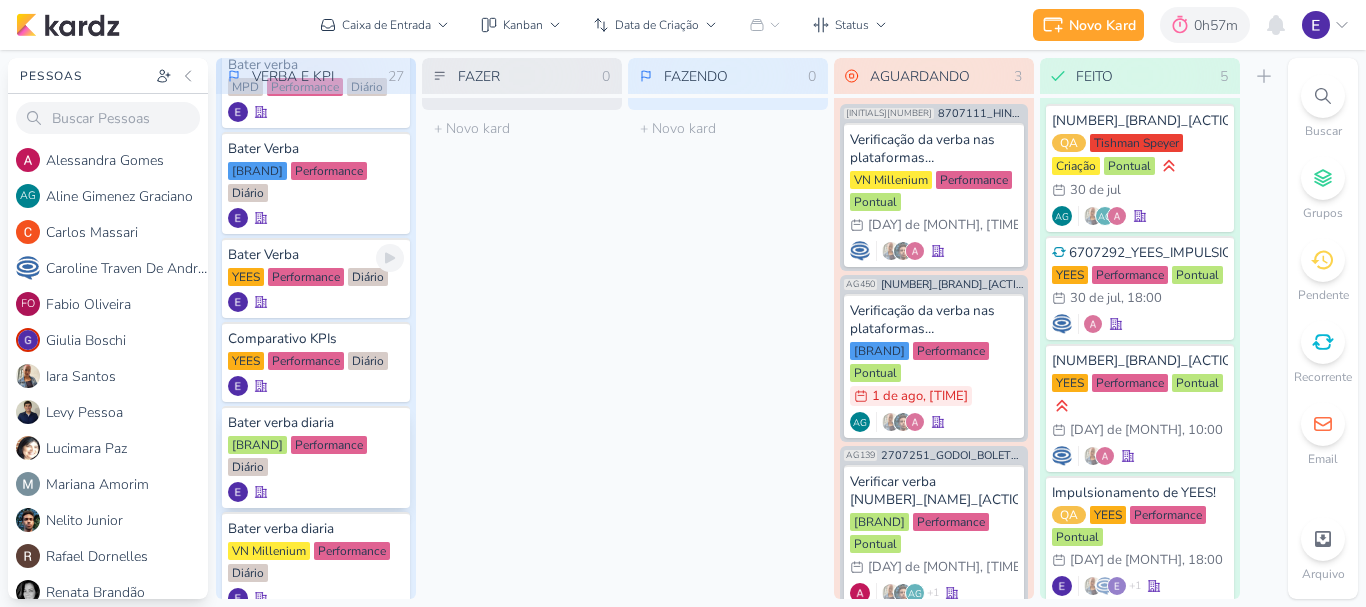 scroll, scrollTop: 55, scrollLeft: 0, axis: vertical 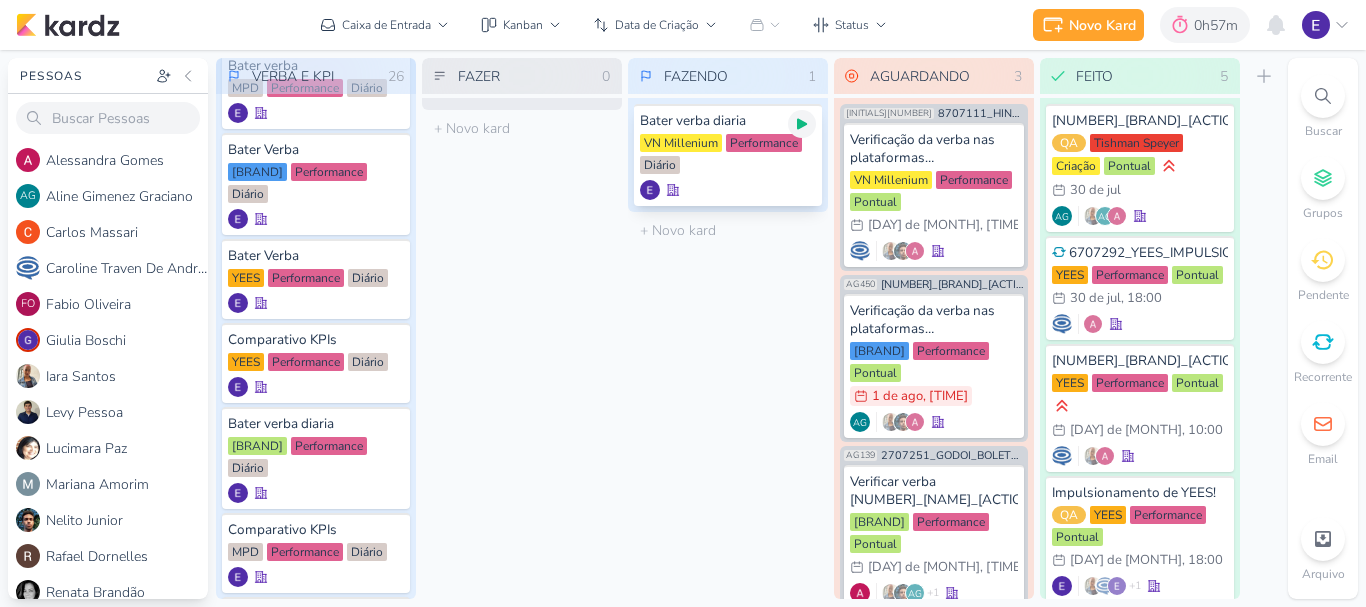 click 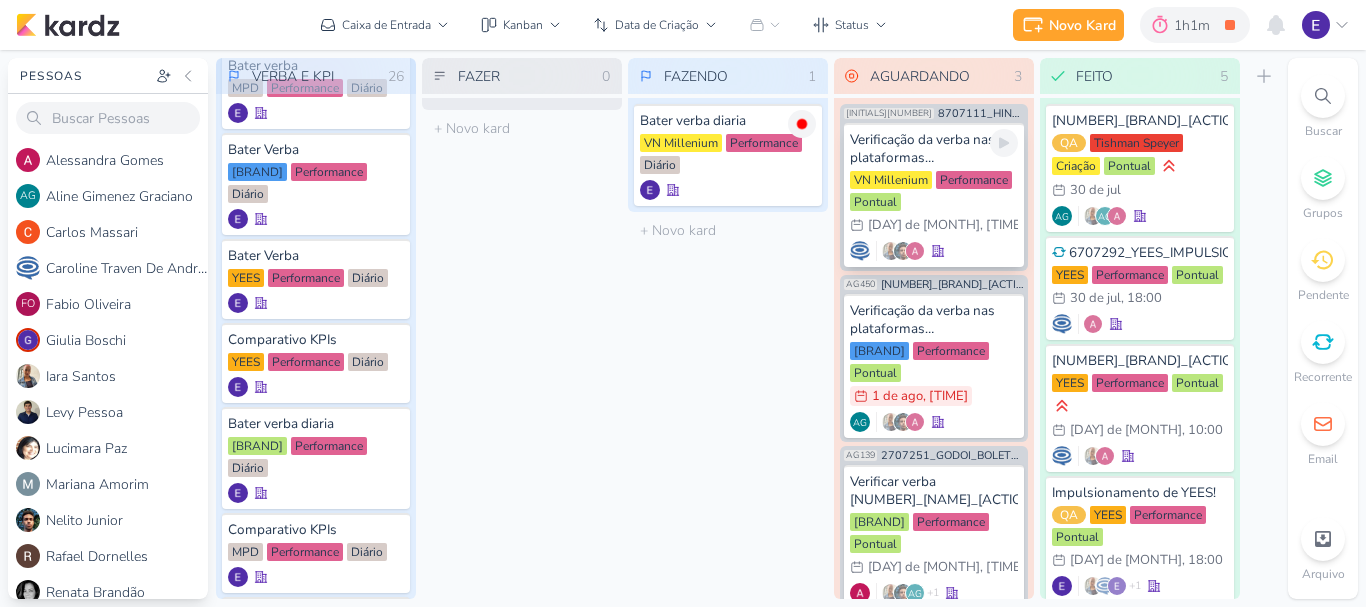 click at bounding box center [915, 251] 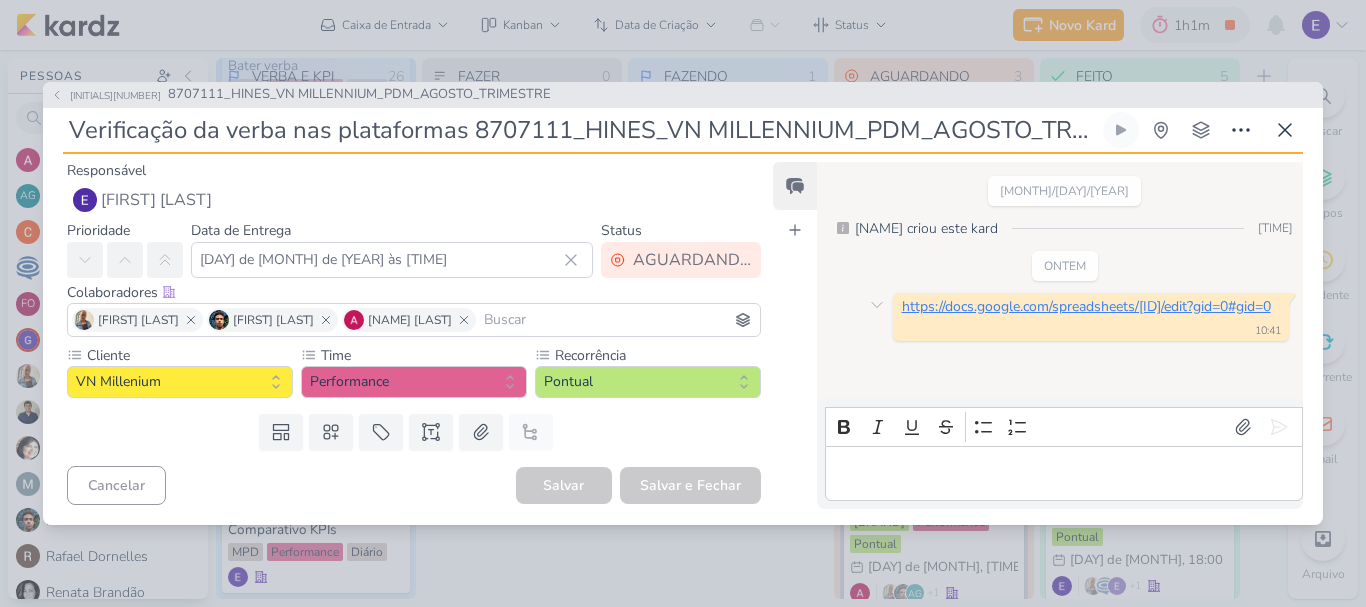 click on "https://docs.google.com/spreadsheets/[ID]/edit?gid=0#gid=0" at bounding box center (1086, 306) 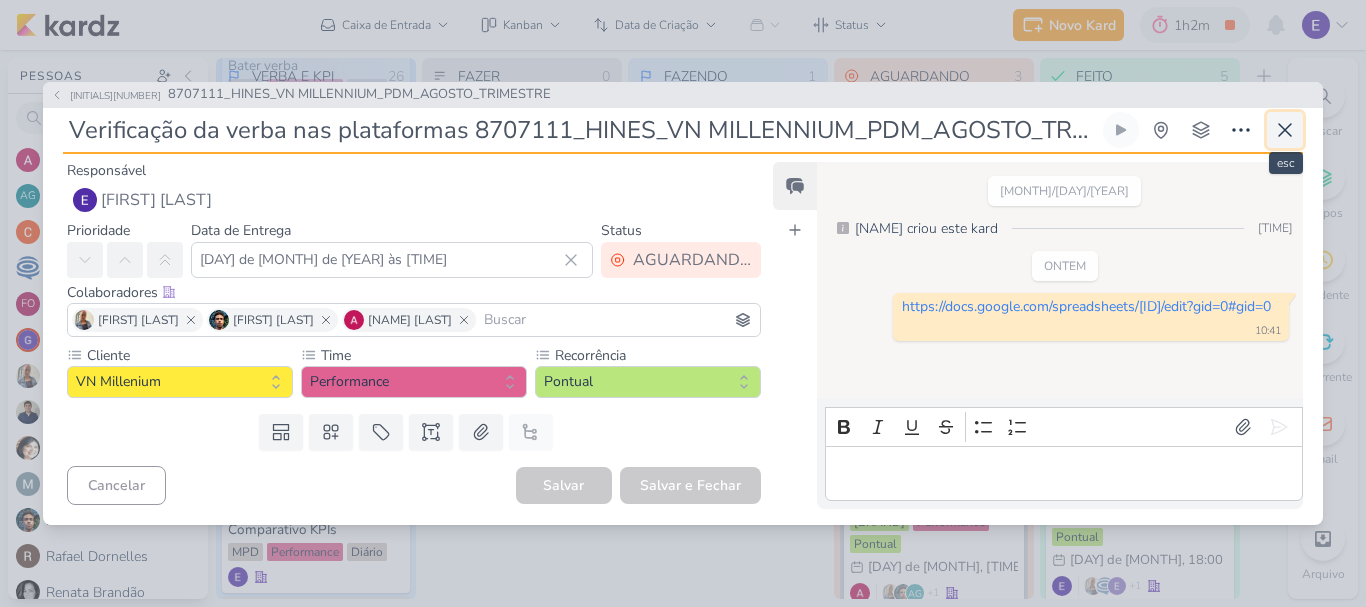 click 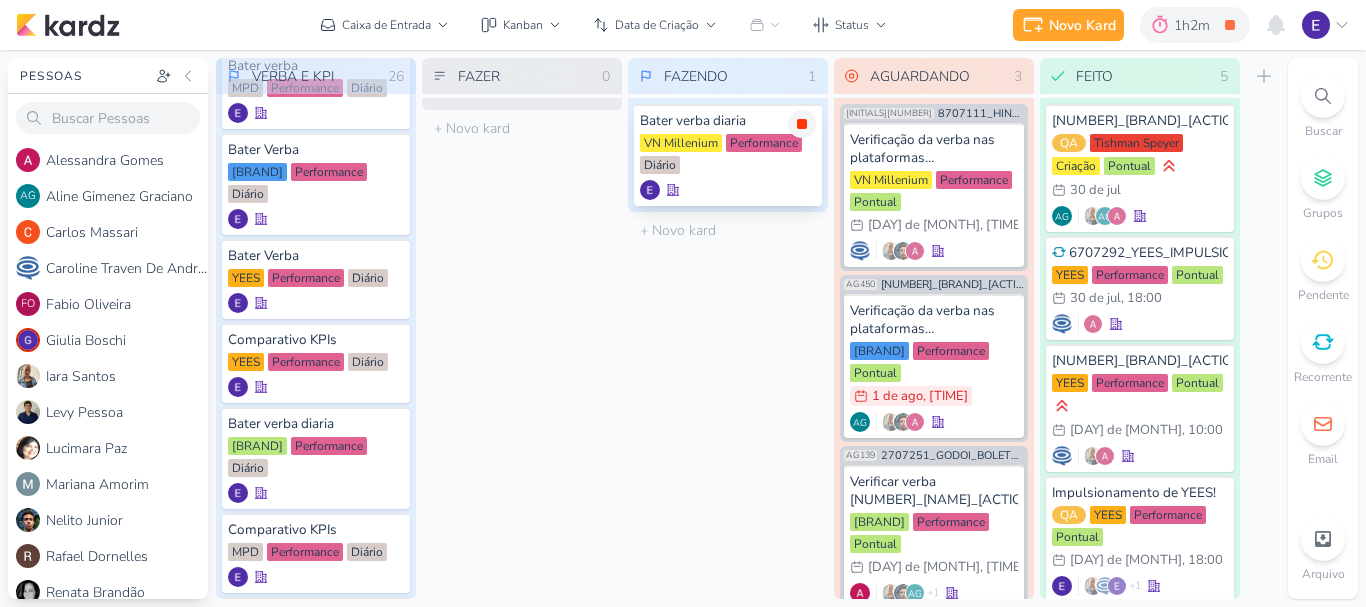 click 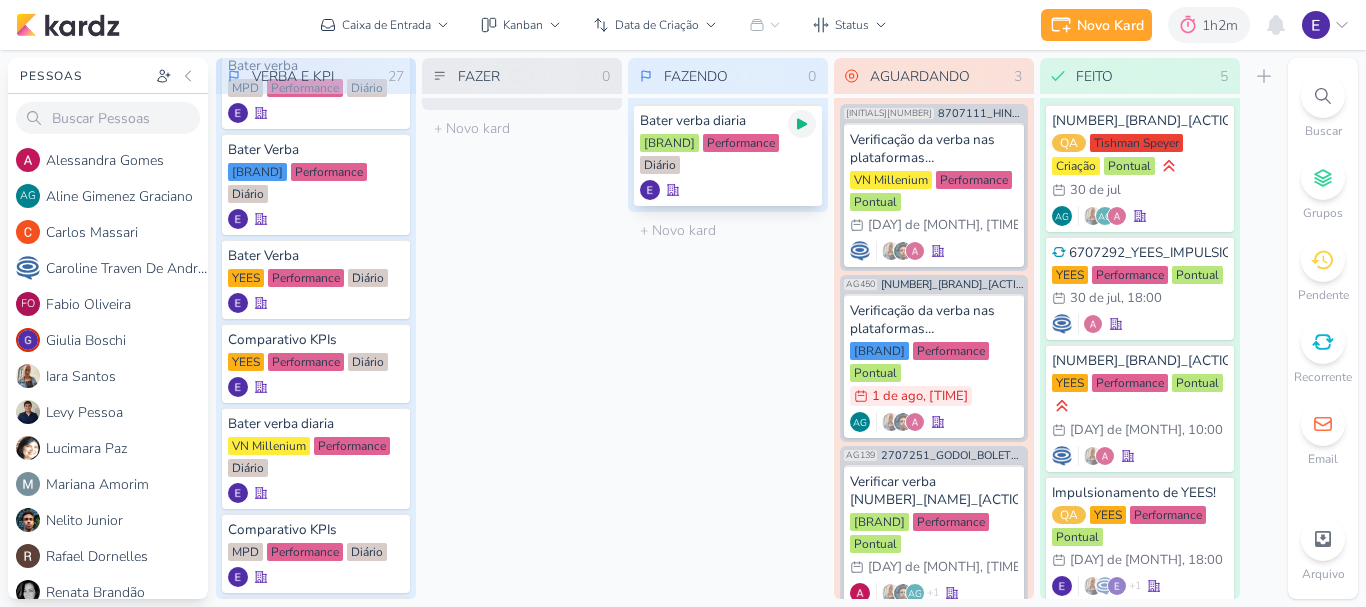 click 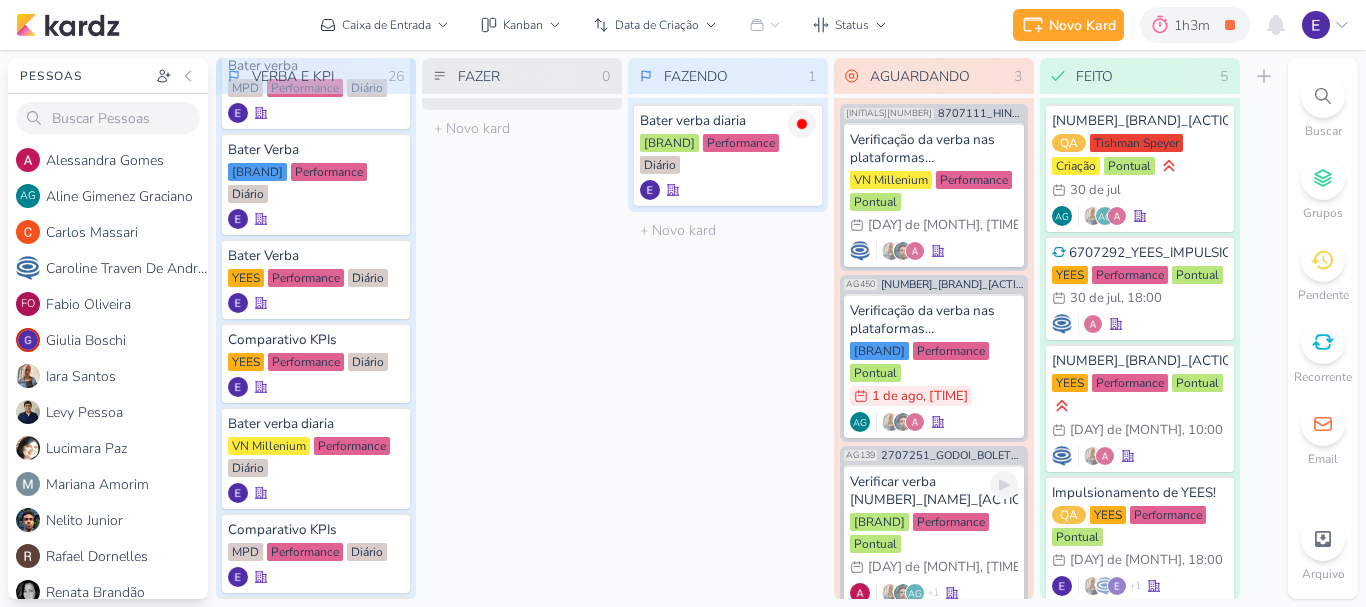 click on "[INITIALS]
+[NUMBER]" at bounding box center [934, 593] 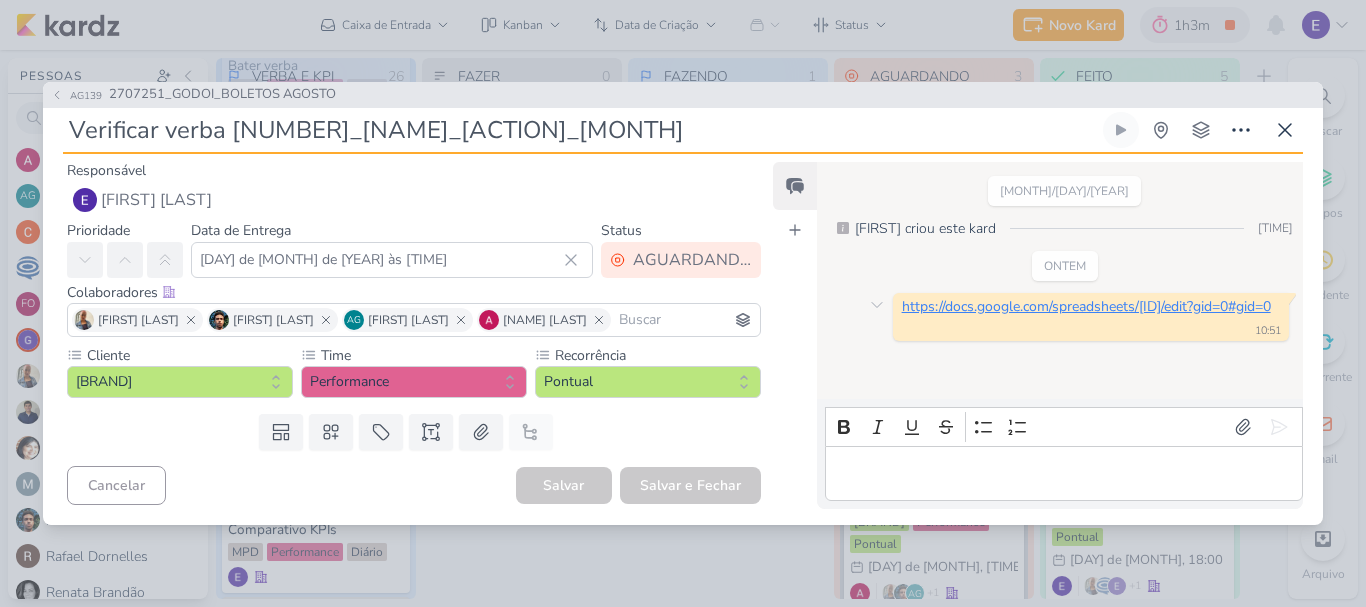 click on "https://docs.google.com/spreadsheets/[ID]/edit?gid=0#gid=0" at bounding box center (1086, 306) 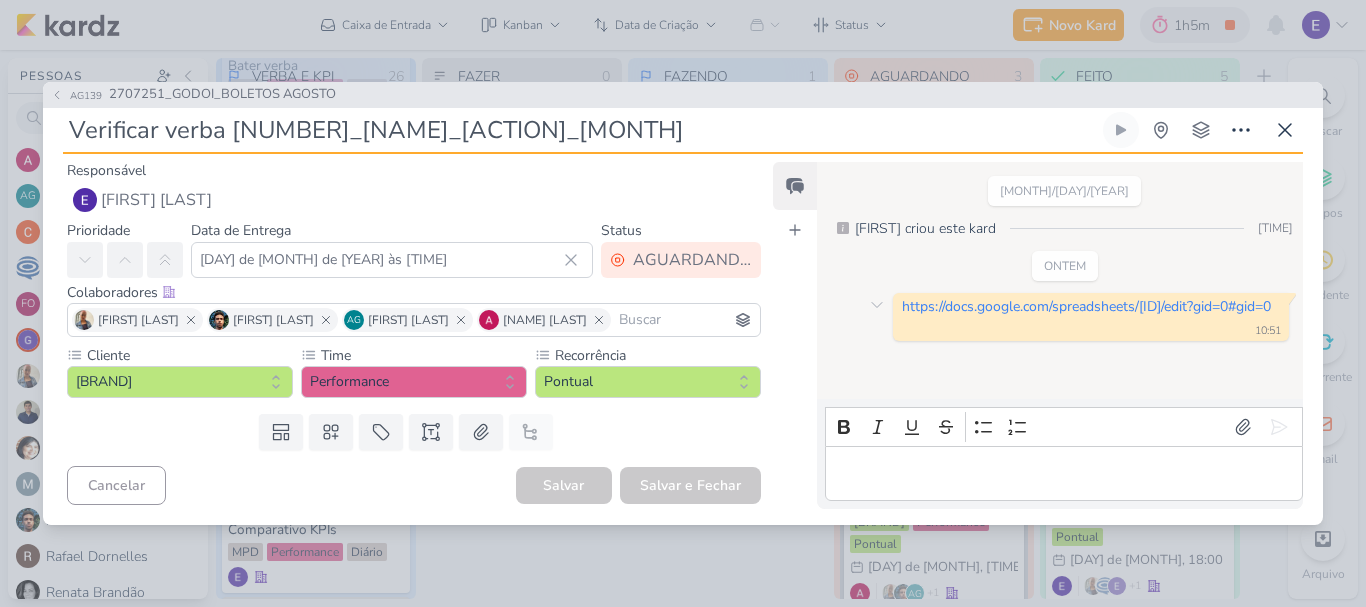 click on "https://docs.google.com/spreadsheets/d/1YYWoCTtkGQwa7HaQeD2tftk9KtDxxE3wPDgKiTgVdDg/edit?gid=0#gid=0
[TIME]" at bounding box center [1091, 317] 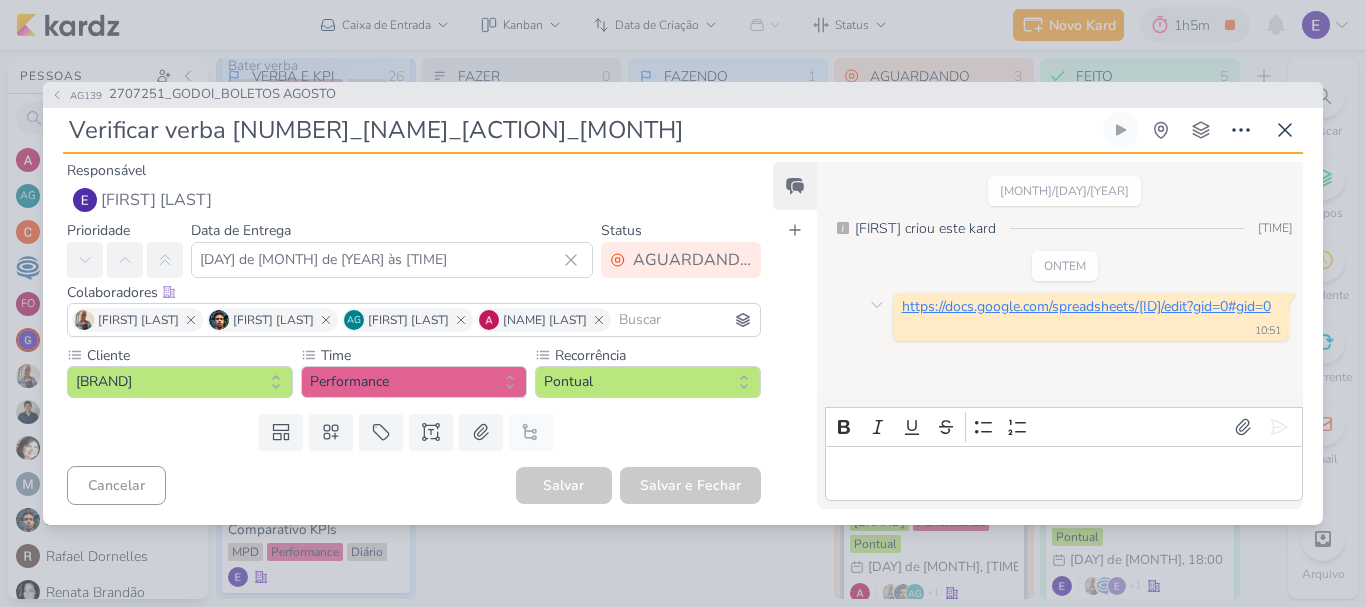 click on "https://docs.google.com/spreadsheets/[ID]/edit?gid=0#gid=0" at bounding box center [1086, 306] 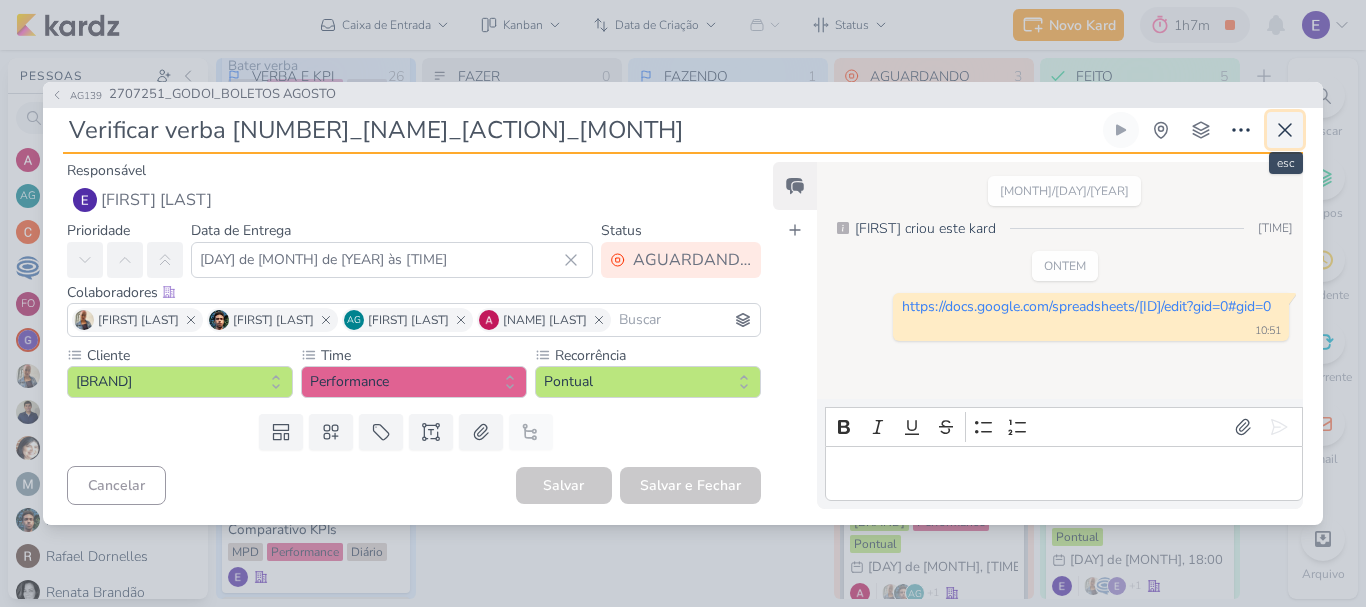 click 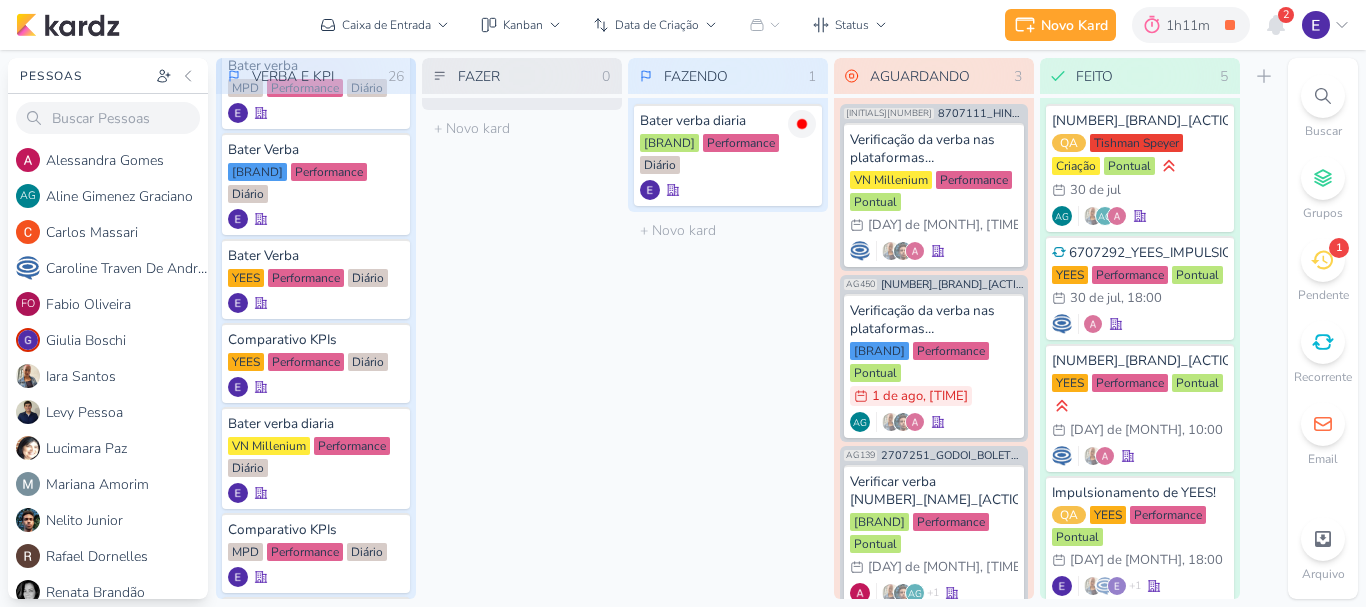 click on "2" at bounding box center [1286, 15] 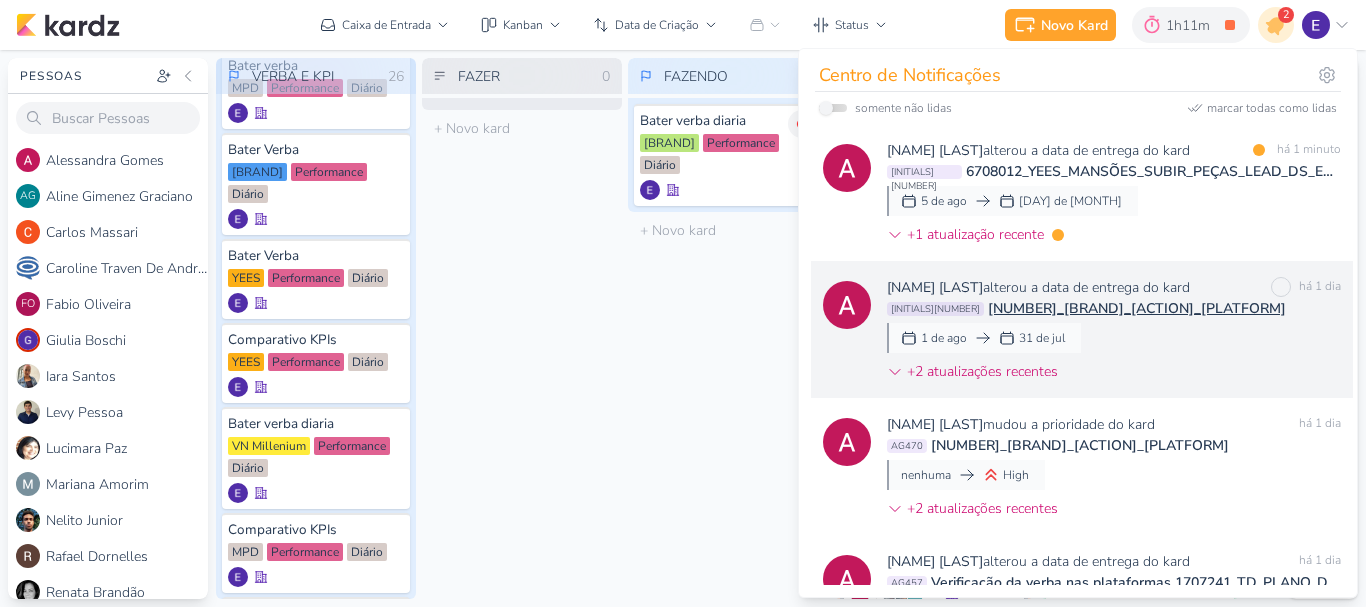 click on "[FIRST] [LAST] alterou a data de entrega do kard
marcar como não lida
há [TIME]
[INITIALS][NUMBER]
[NUMBER]_[BRAND]_[ACTION]_[PLATFORM]
[DAY] de [MONTH]
[DAY] de [MONTH]
+[NUMBER] atualizações recentes" at bounding box center [1114, 333] 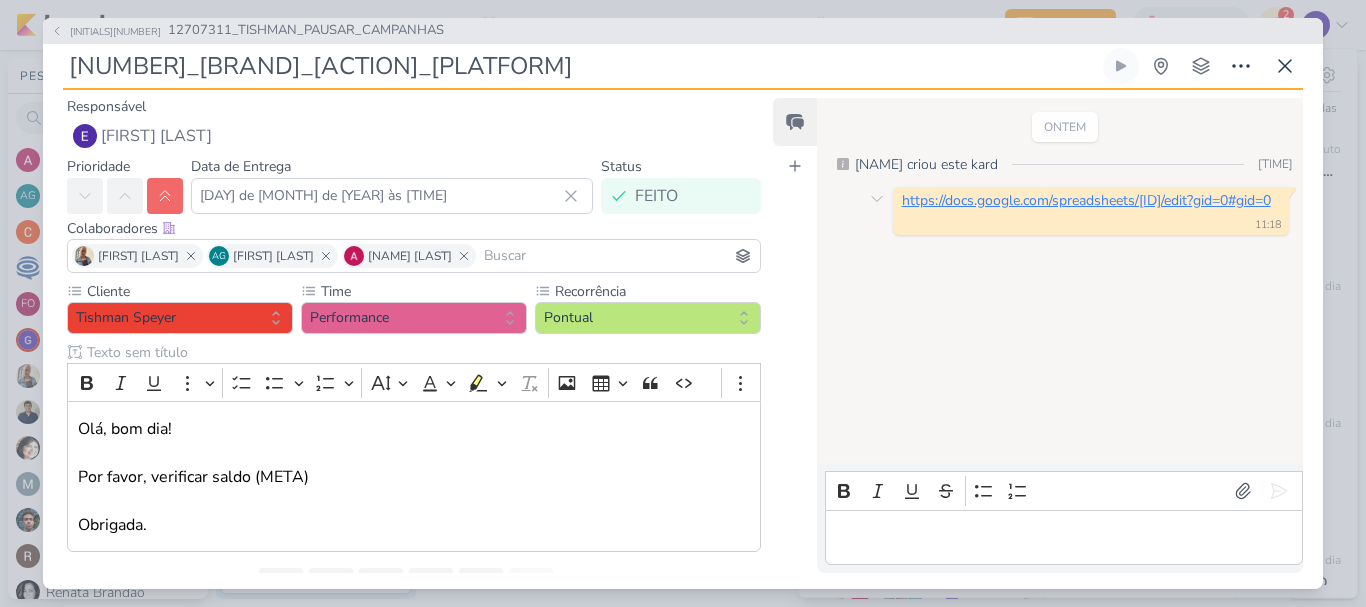 click on "https://docs.google.com/spreadsheets/[ID]/edit?gid=0#gid=0" at bounding box center (1086, 200) 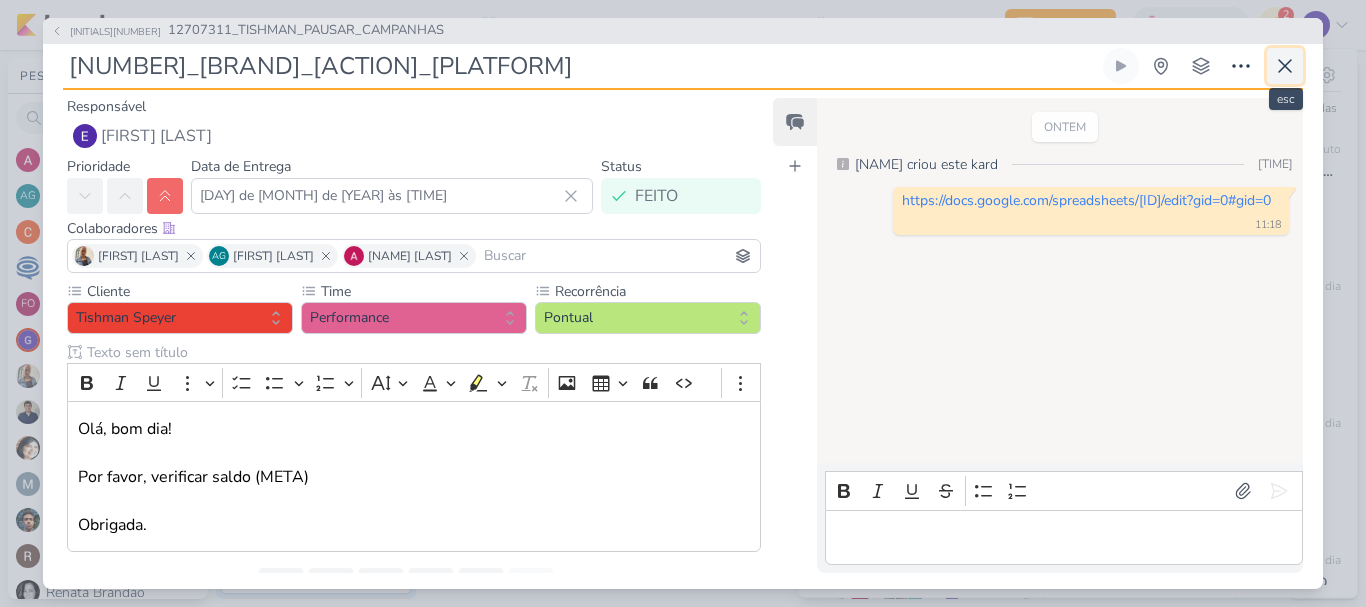 click at bounding box center (1285, 66) 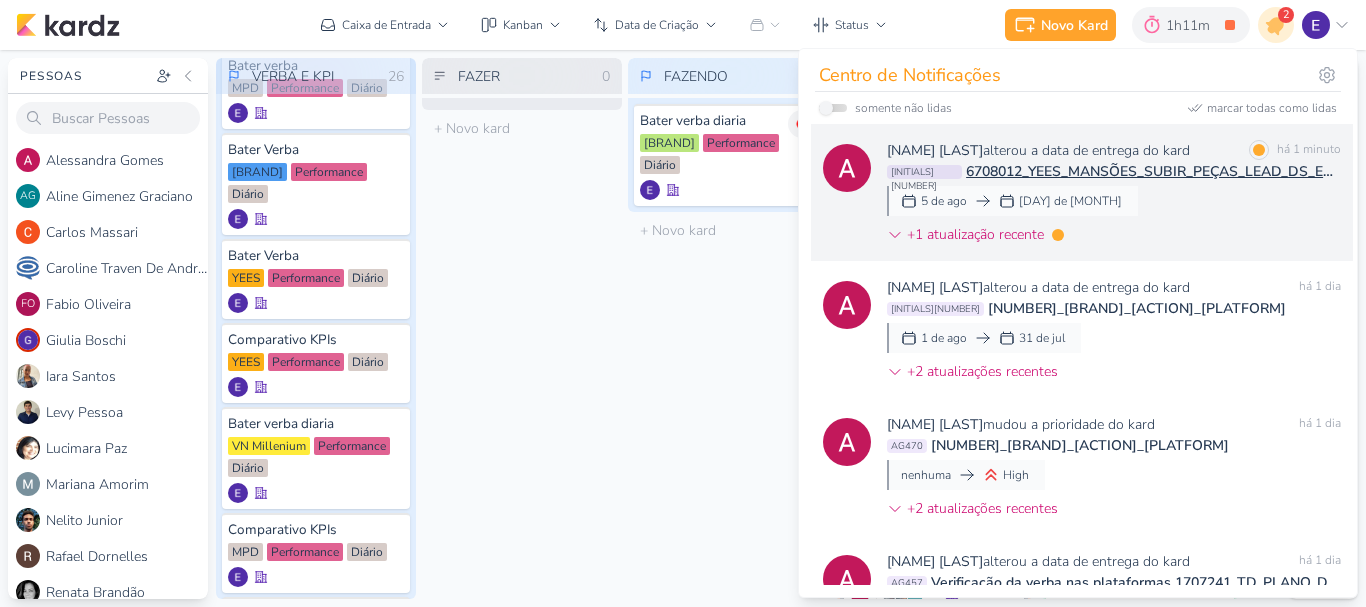 click on "[FIRST] [LAST] alterou a data de entrega do kard
marcar como lida
há [TIME]
[INITIALS][NUMBER]
[NUMBER]_[BRAND]_[ACTION]_[PLATFORM]_[BRAND]_[BRAND]
[DAY] de [MONTH]
[DAY] de [MONTH]
+[NUMBER] atualização recente" at bounding box center [1114, 196] 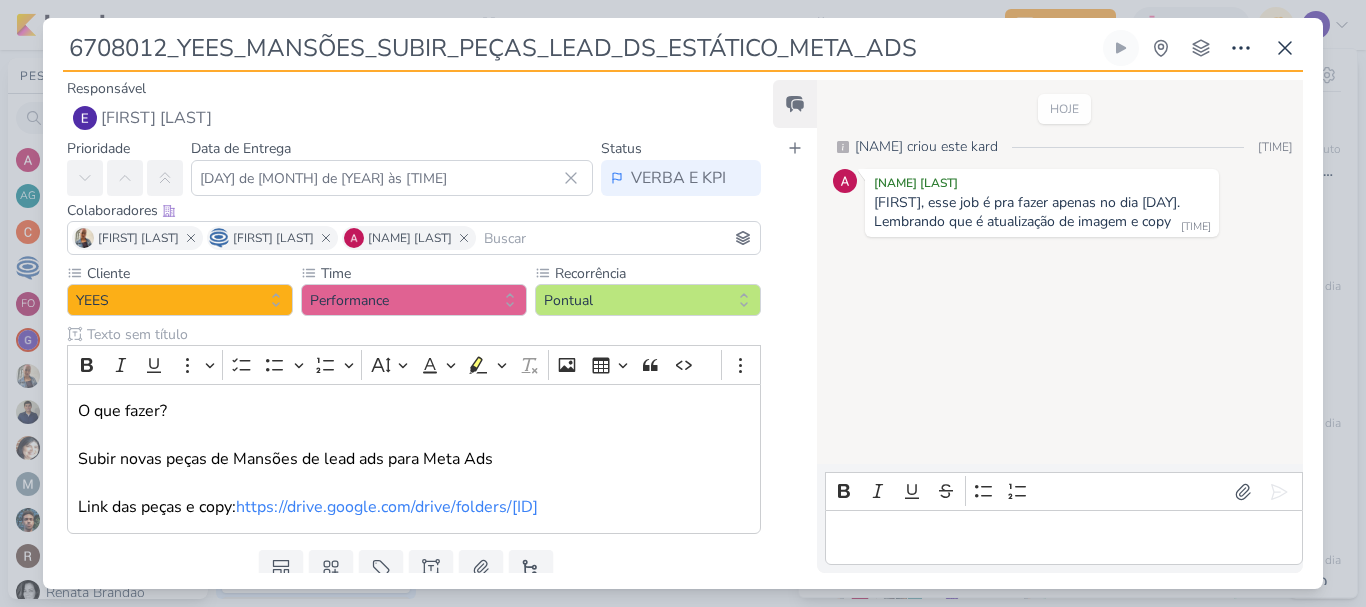 click at bounding box center [1064, 537] 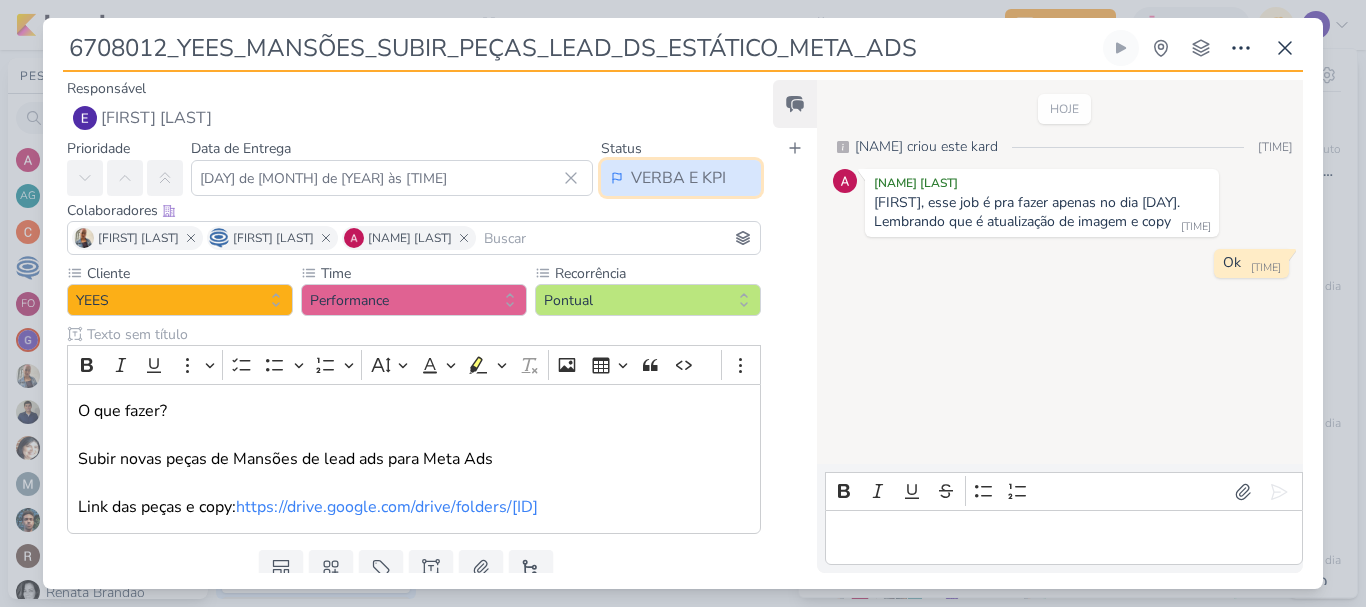 click on "VERBA E KPI" at bounding box center (678, 178) 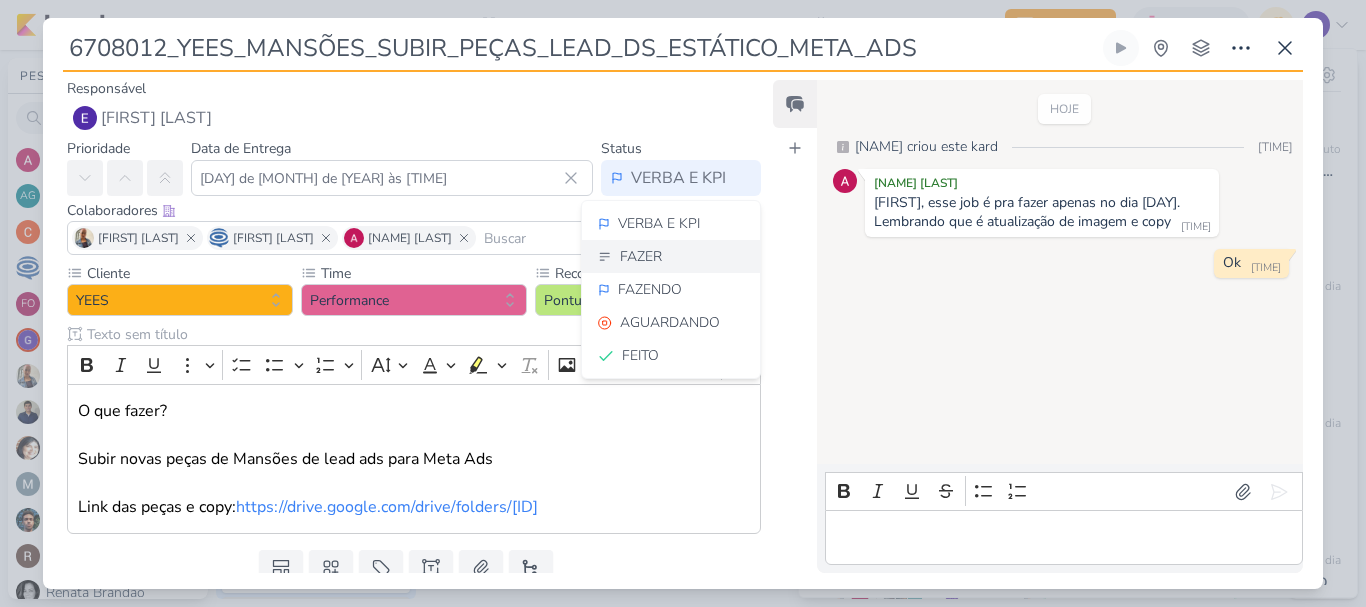 click on "FAZER" at bounding box center [641, 256] 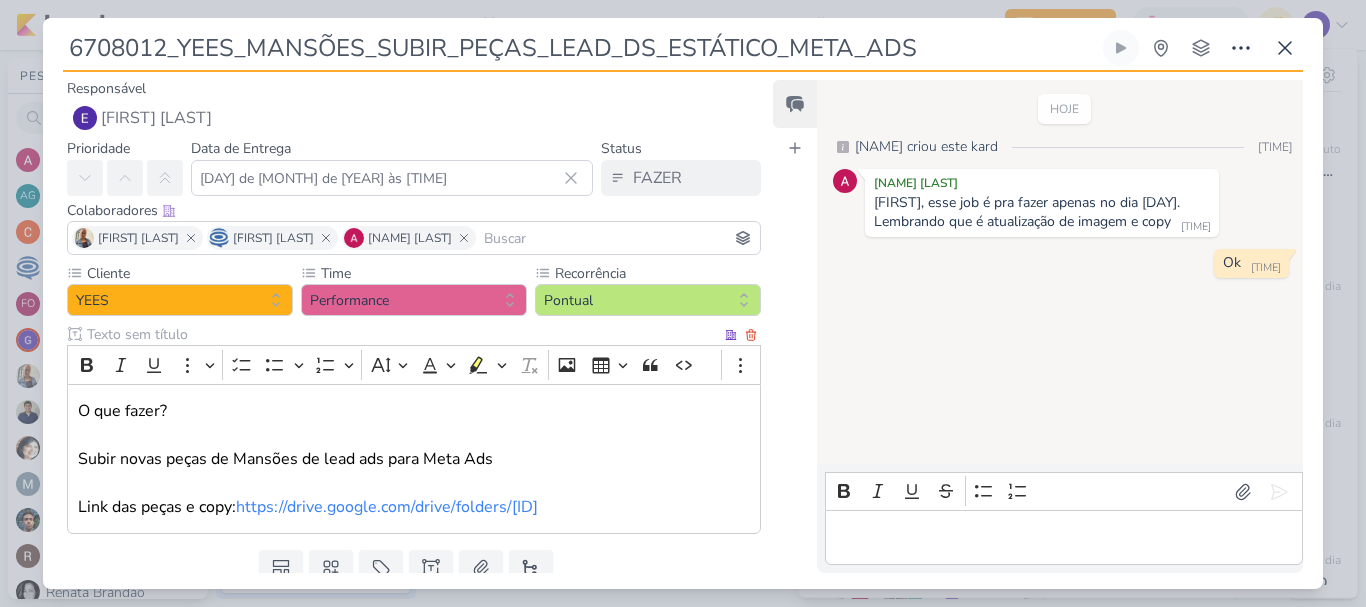 scroll, scrollTop: 96, scrollLeft: 0, axis: vertical 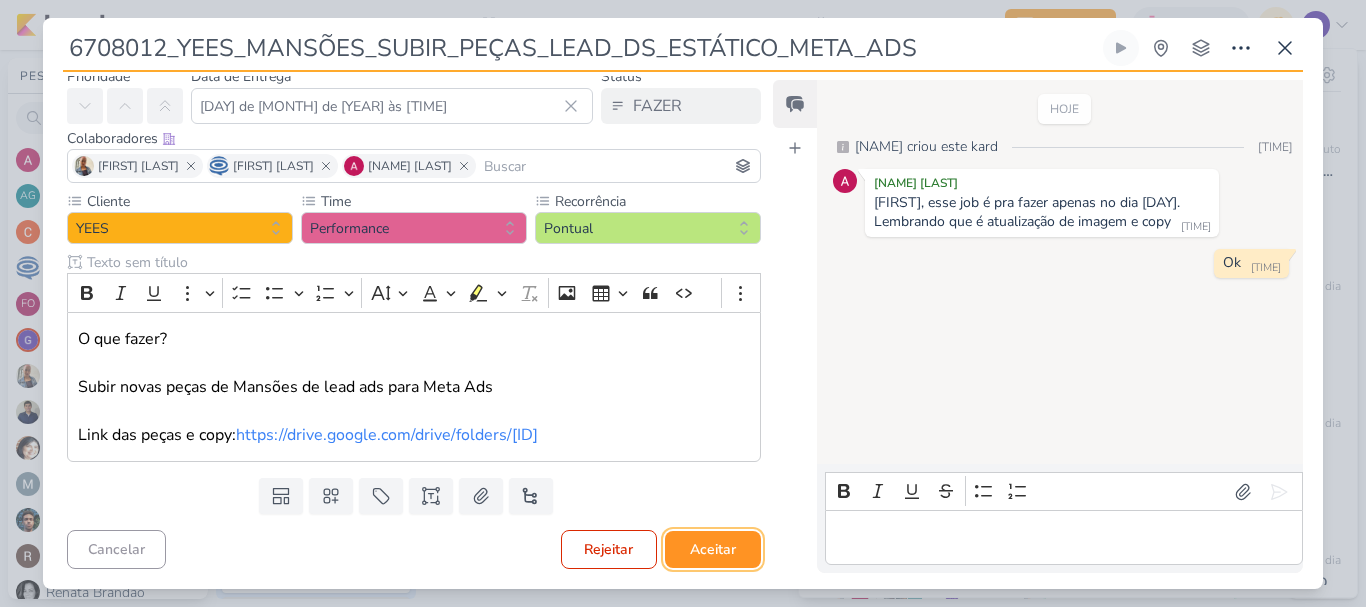 click on "Aceitar" at bounding box center [713, 549] 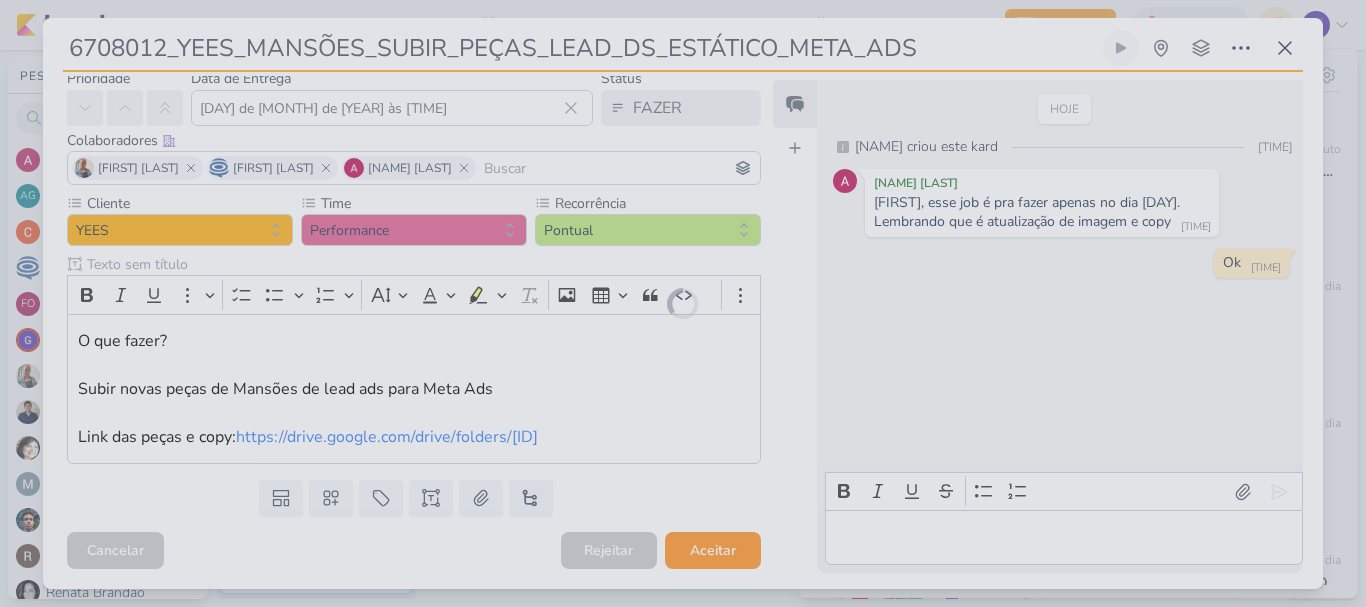 scroll, scrollTop: 96, scrollLeft: 0, axis: vertical 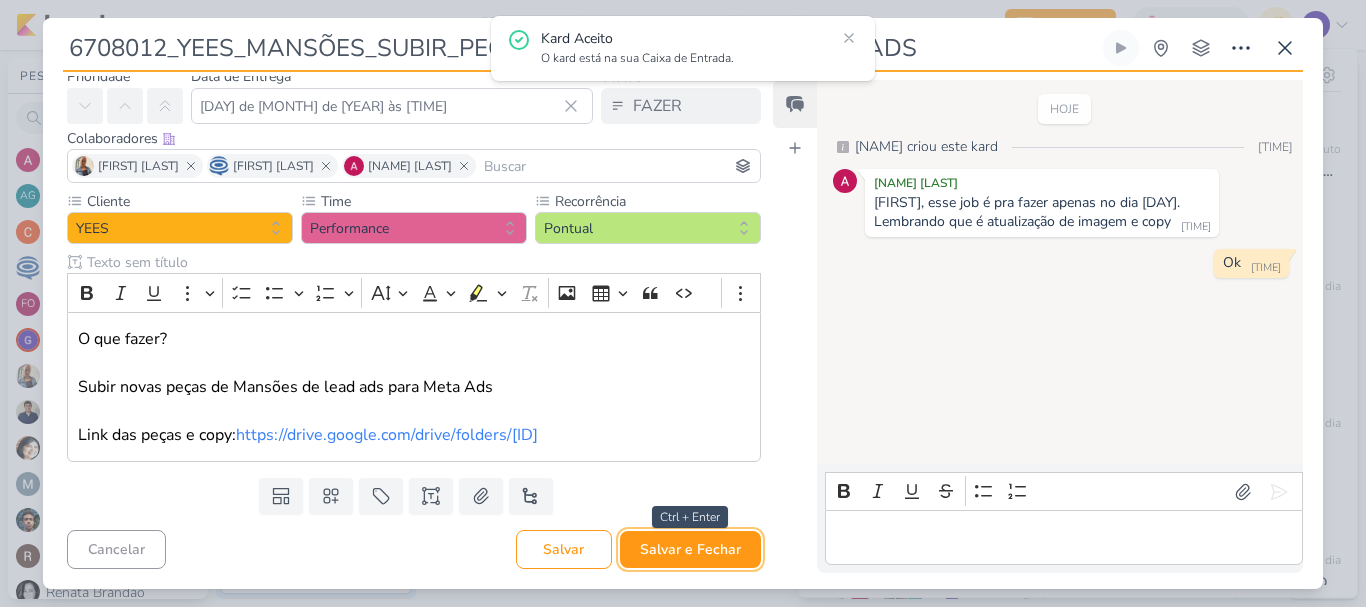 click on "Salvar e Fechar" at bounding box center (690, 549) 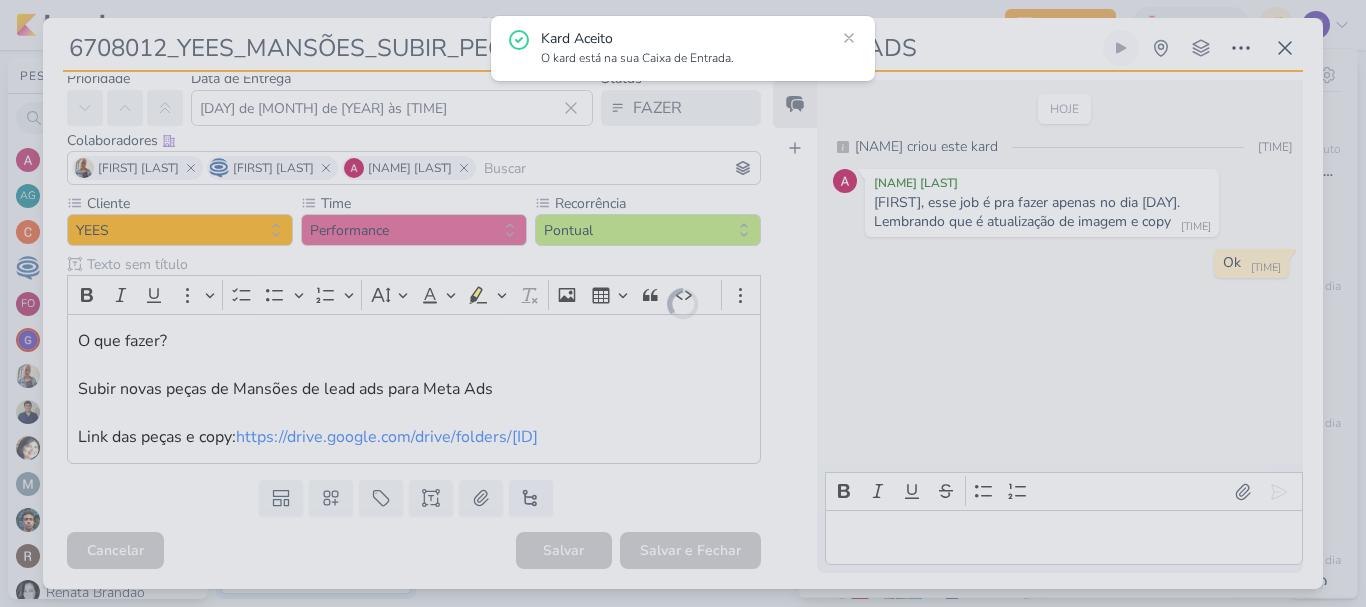scroll, scrollTop: 94, scrollLeft: 0, axis: vertical 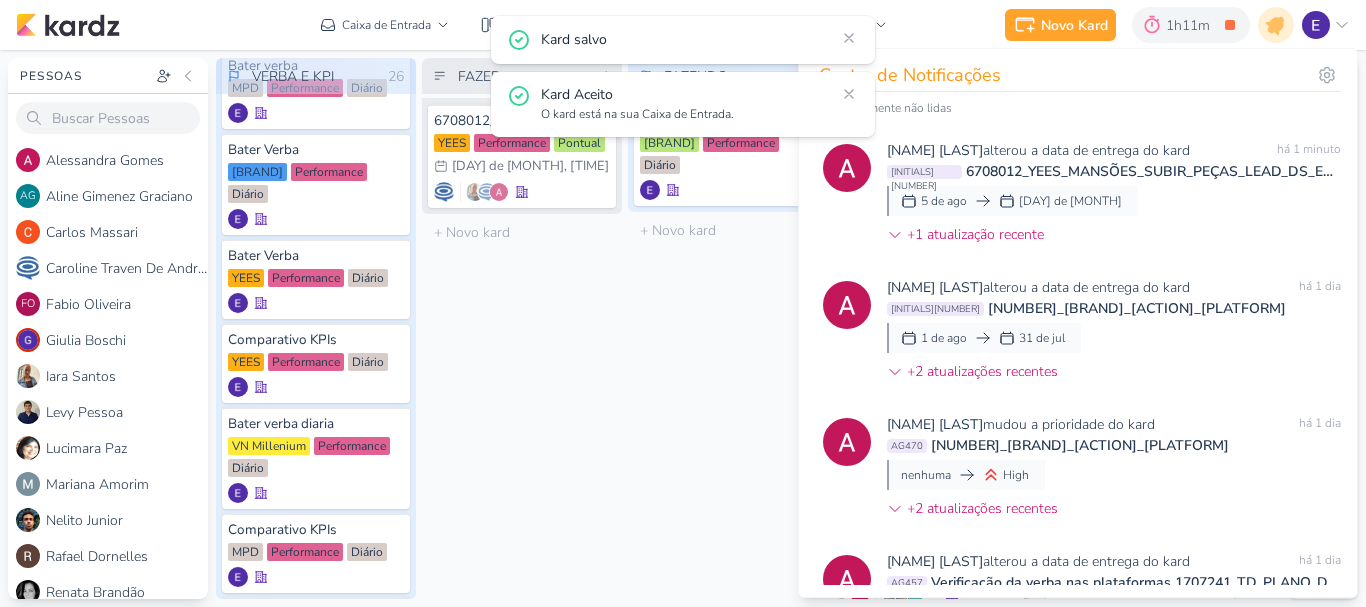 click on "FAZENDO
1
Mover Para Esquerda
Mover Para Direita
Deletar
Bater verba diaria
Grupo Godoi
Performance
Diário" at bounding box center [728, 328] 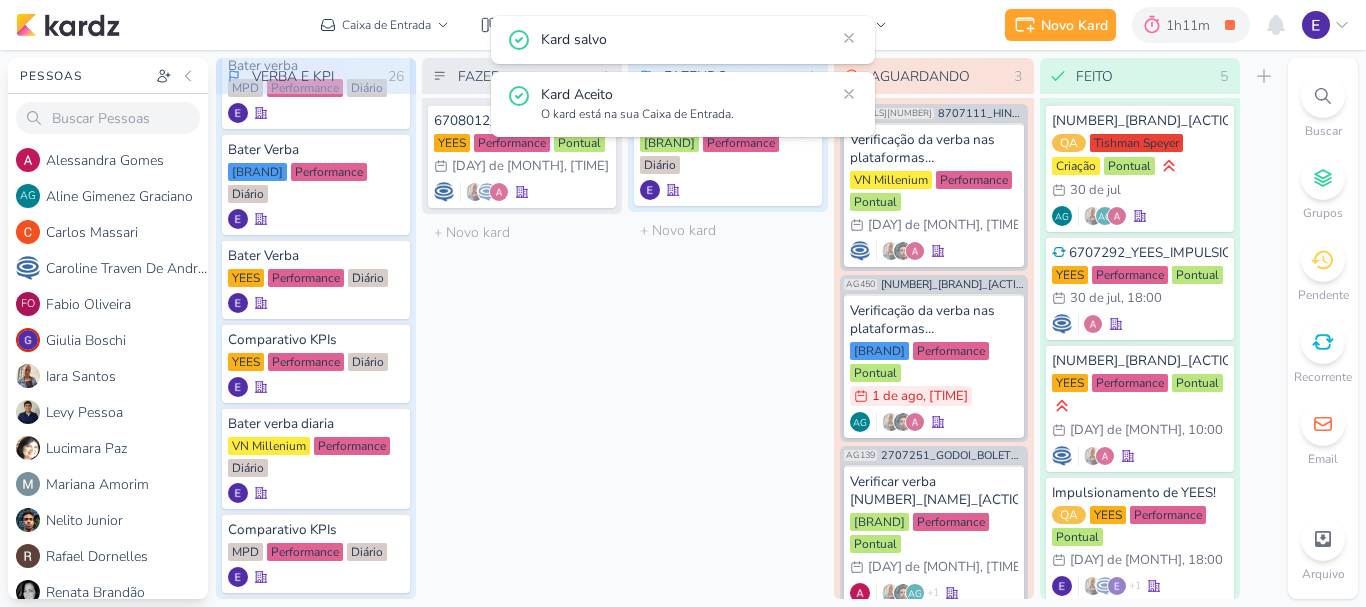 click on "FAZENDO
1
Mover Para Esquerda
Mover Para Direita
Deletar
Bater verba diaria
Grupo Godoi
Performance
Diário" at bounding box center [728, 328] 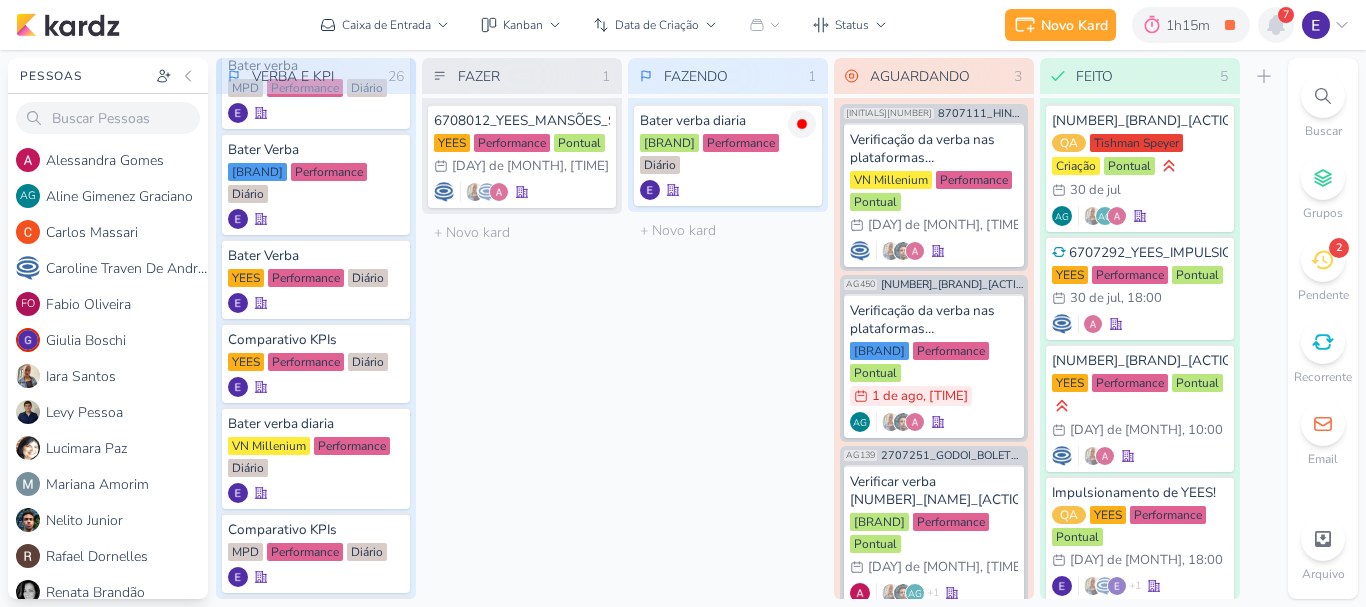 click 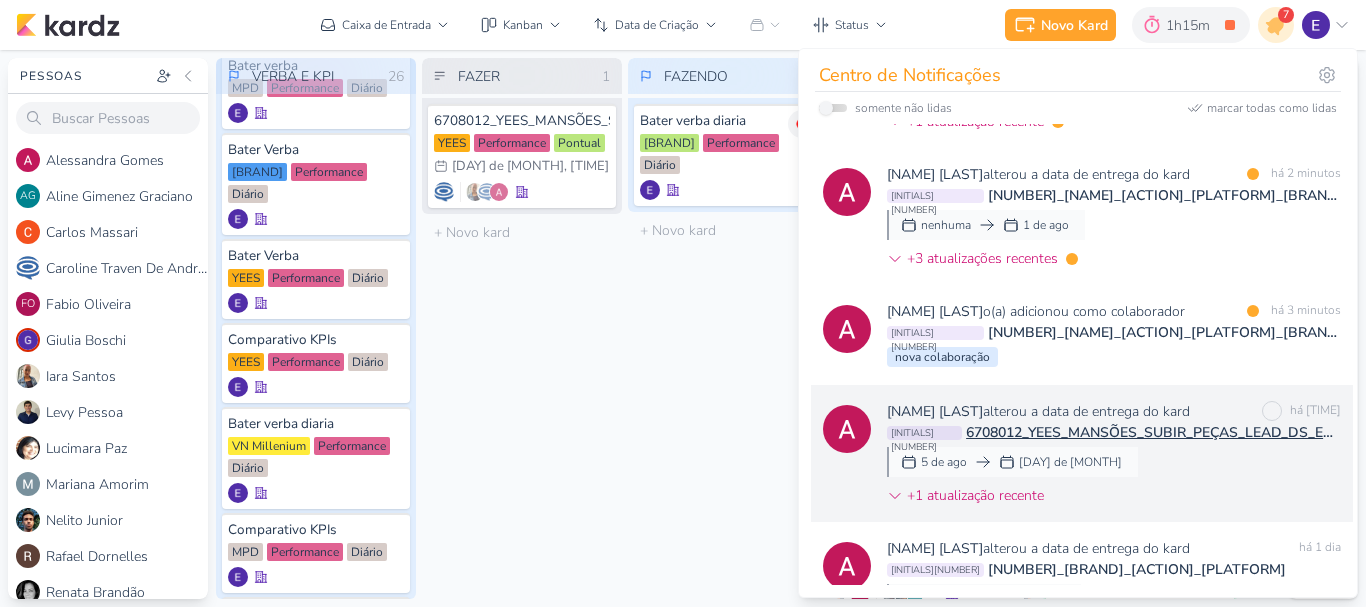 scroll, scrollTop: 109, scrollLeft: 0, axis: vertical 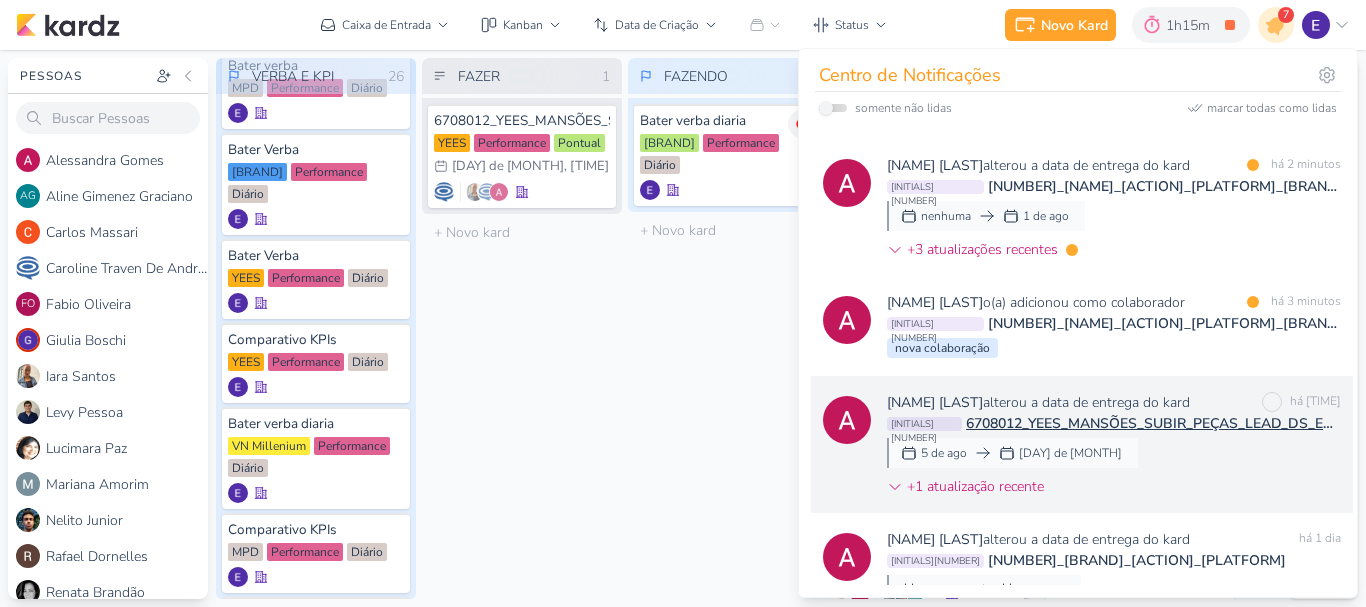 click on "6708012_YEES_MANSÕES_SUBIR_PEÇAS_LEAD_DS_ESTÁTICO_META_ADS" at bounding box center [1153, 423] 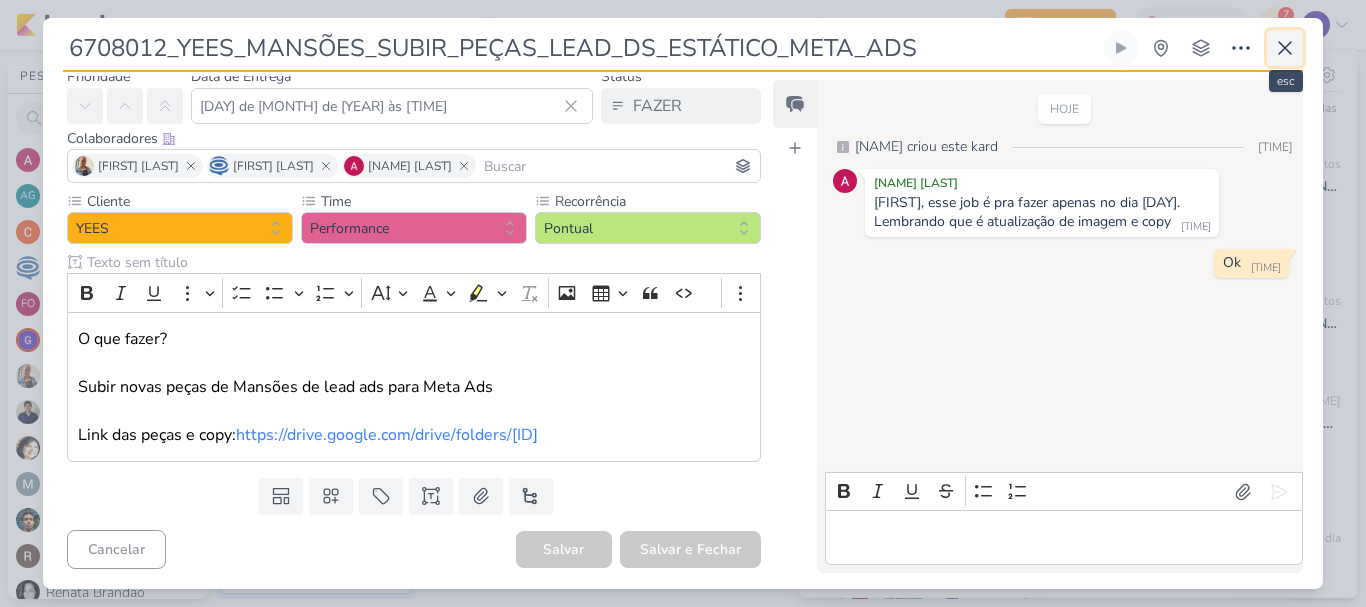 click 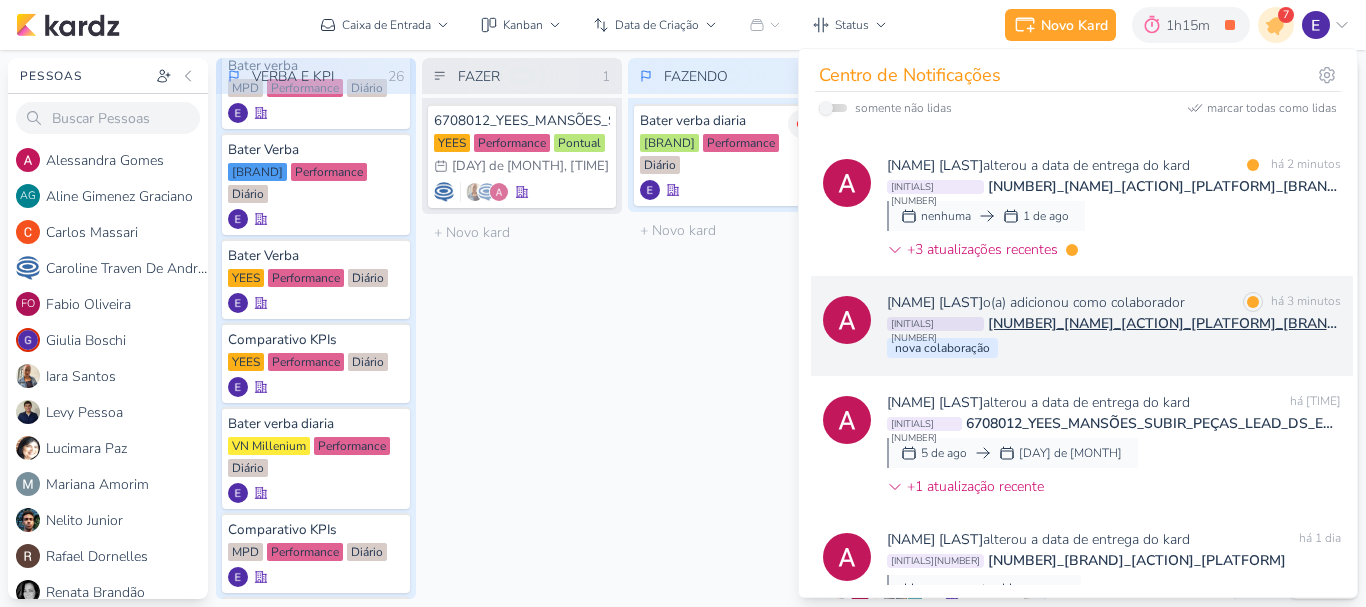 click on "[FIRST] [LAST] o(a) adicionou como colaborador
marcar como lida
há [TIME]
[INITIALS][NUMBER]
[NUMBER]_[NAME]_[ACTION]_[PLATFORM]_[BRAND]
nova colaboração" at bounding box center [1082, 326] 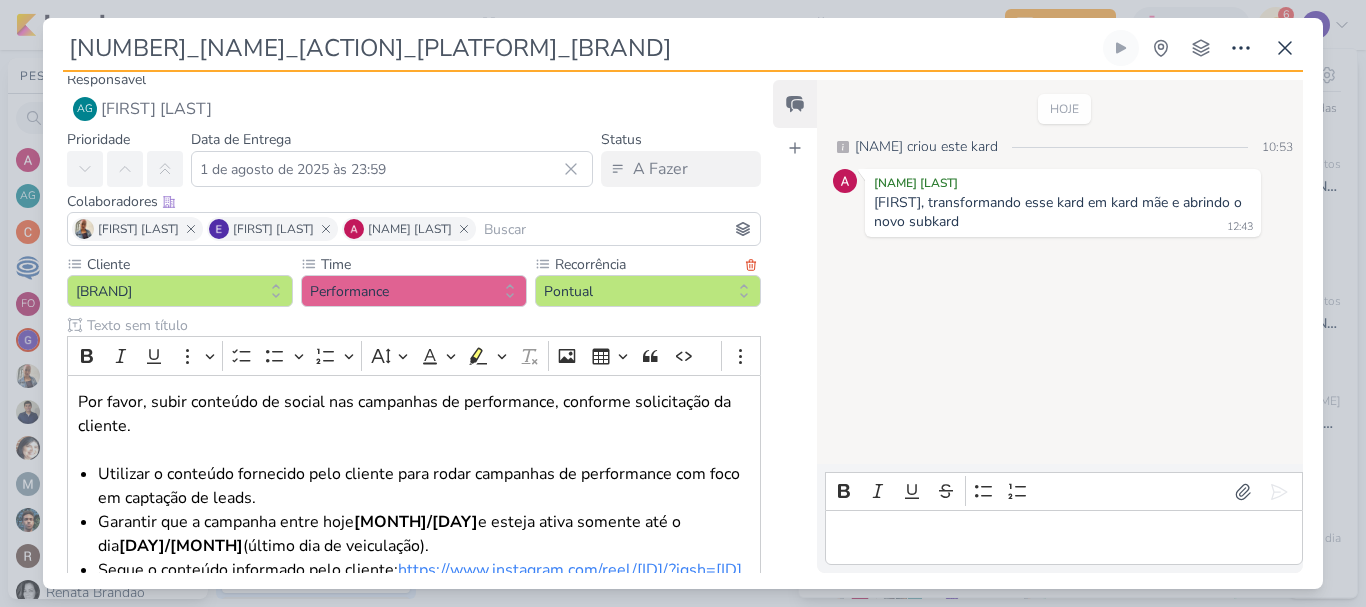 scroll, scrollTop: 7, scrollLeft: 0, axis: vertical 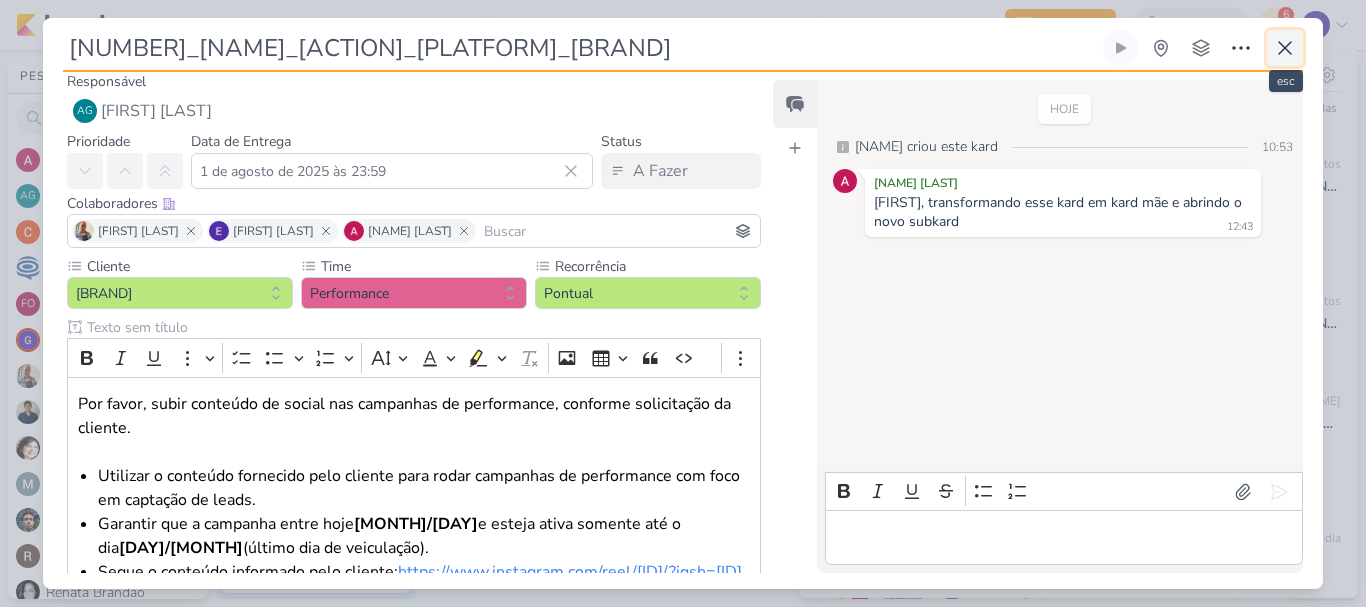 click 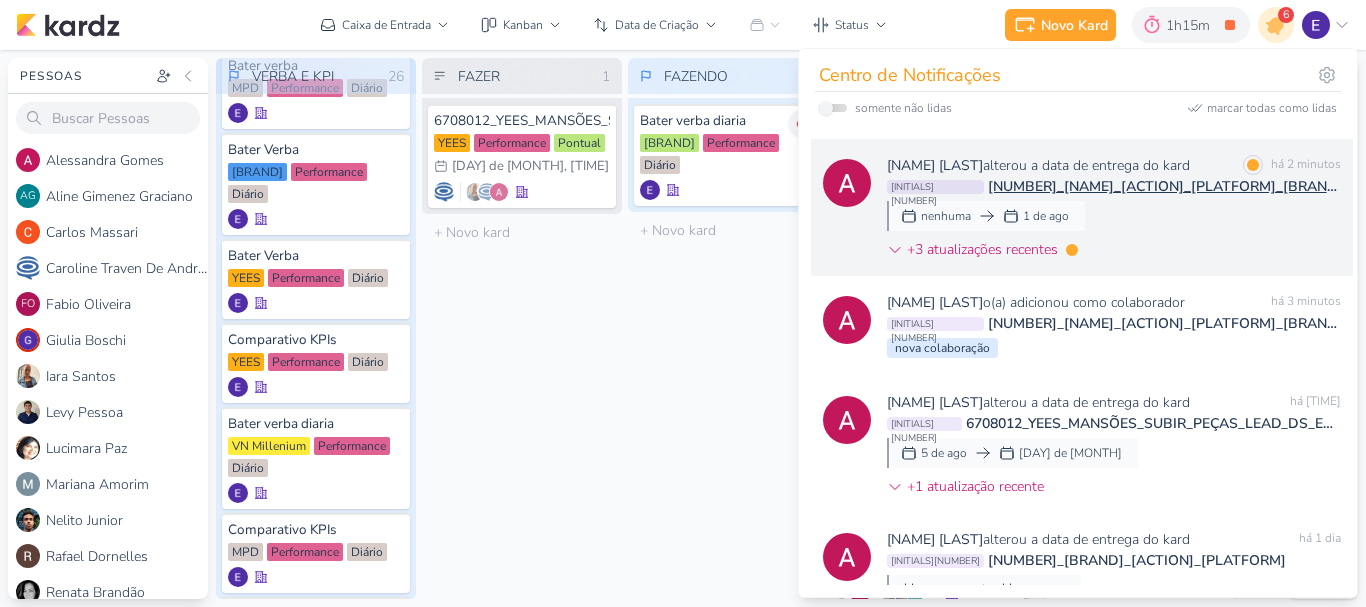 click on "[FIRST] [LAST] alterou a data de entrega do kard
marcar como lida
há [TIME]
[INITIALS][NUMBER]
[NUMBER]_[NAME]_[ACTION]_[PLATFORM]_[BRAND]
nenhuma
[DAY] de [MONTH]
+[NUMBER] atualizações recentes" at bounding box center [1114, 211] 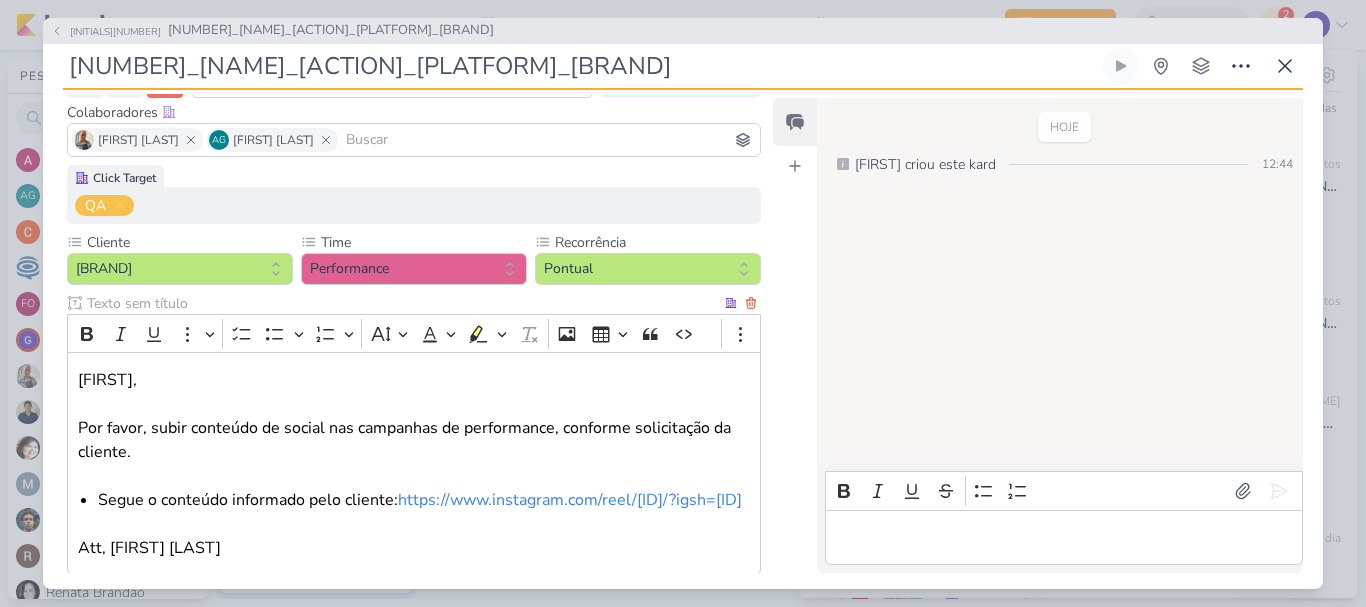 scroll, scrollTop: 0, scrollLeft: 0, axis: both 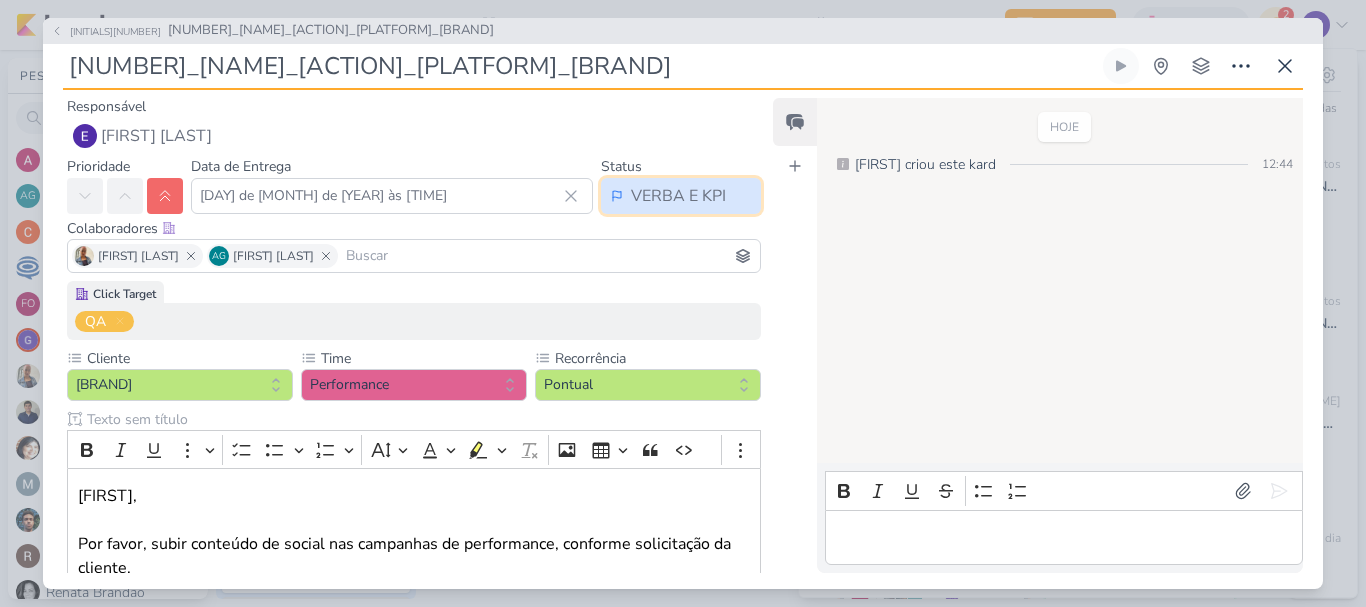 click on "VERBA E KPI" at bounding box center (678, 196) 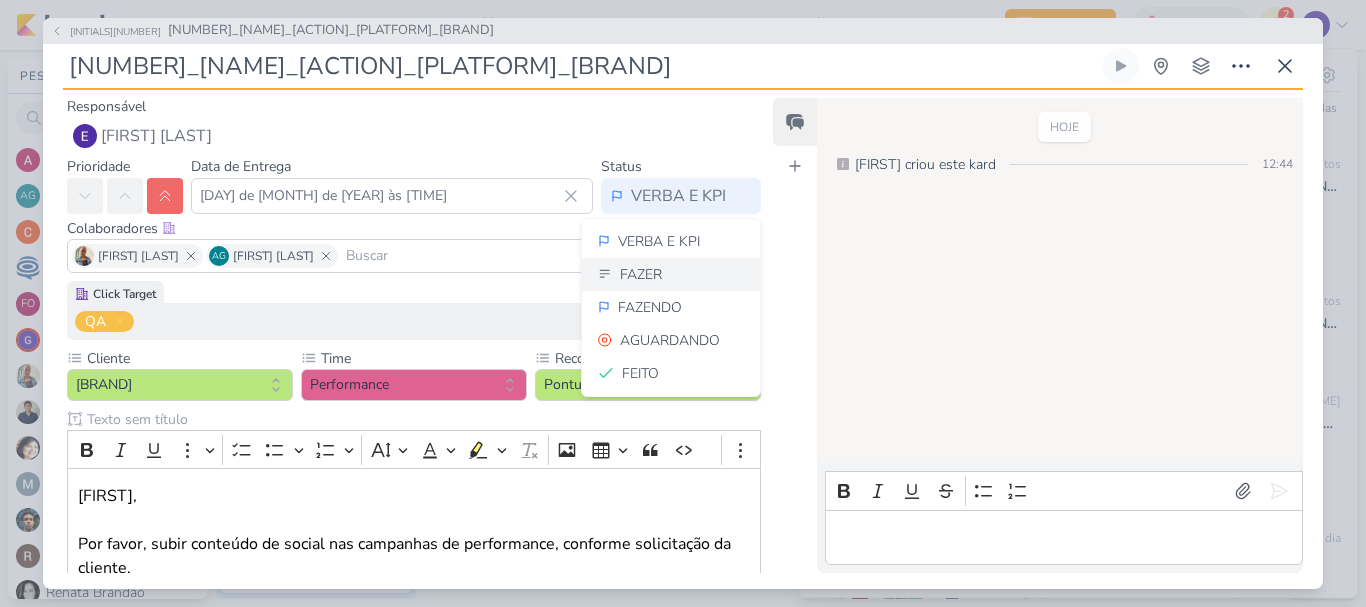 click on "FAZER" at bounding box center [671, 274] 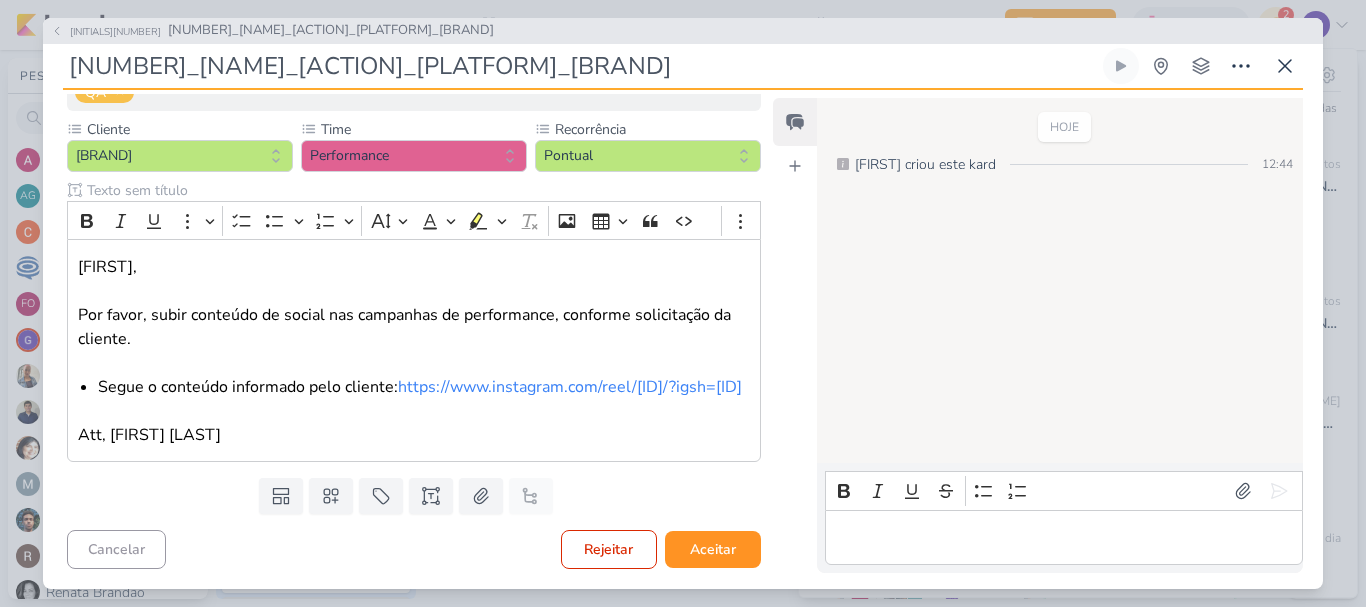 scroll, scrollTop: 251, scrollLeft: 0, axis: vertical 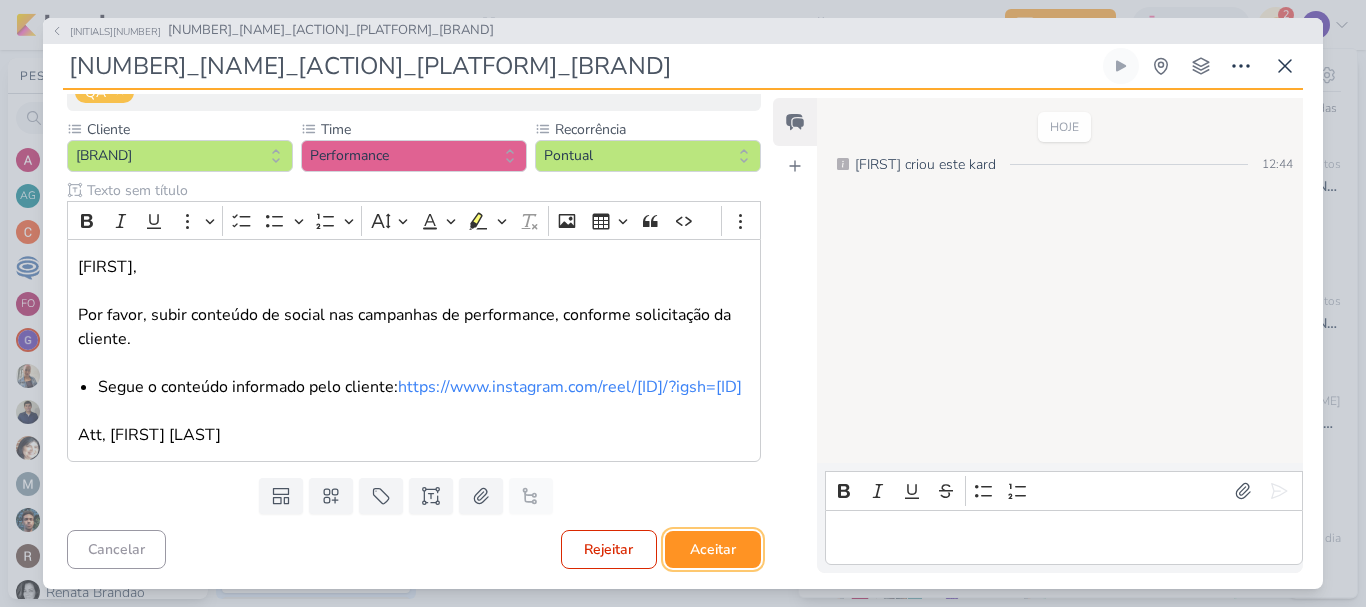 click on "Aceitar" at bounding box center [713, 549] 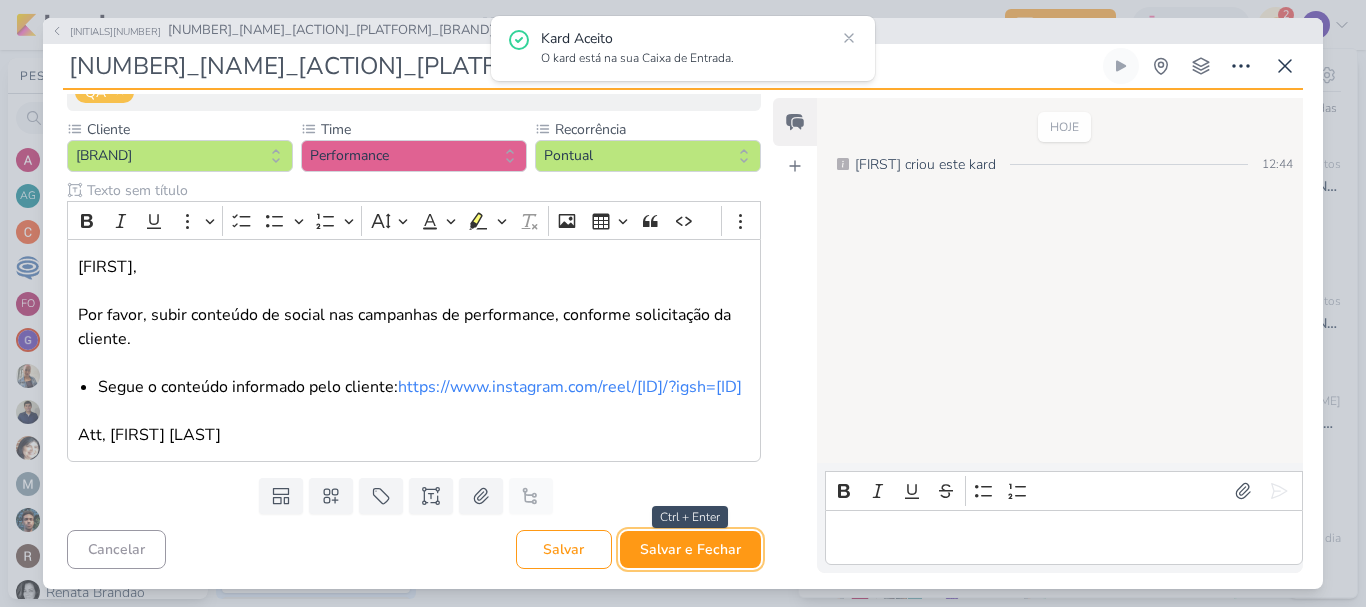 click on "Salvar e Fechar" at bounding box center [690, 549] 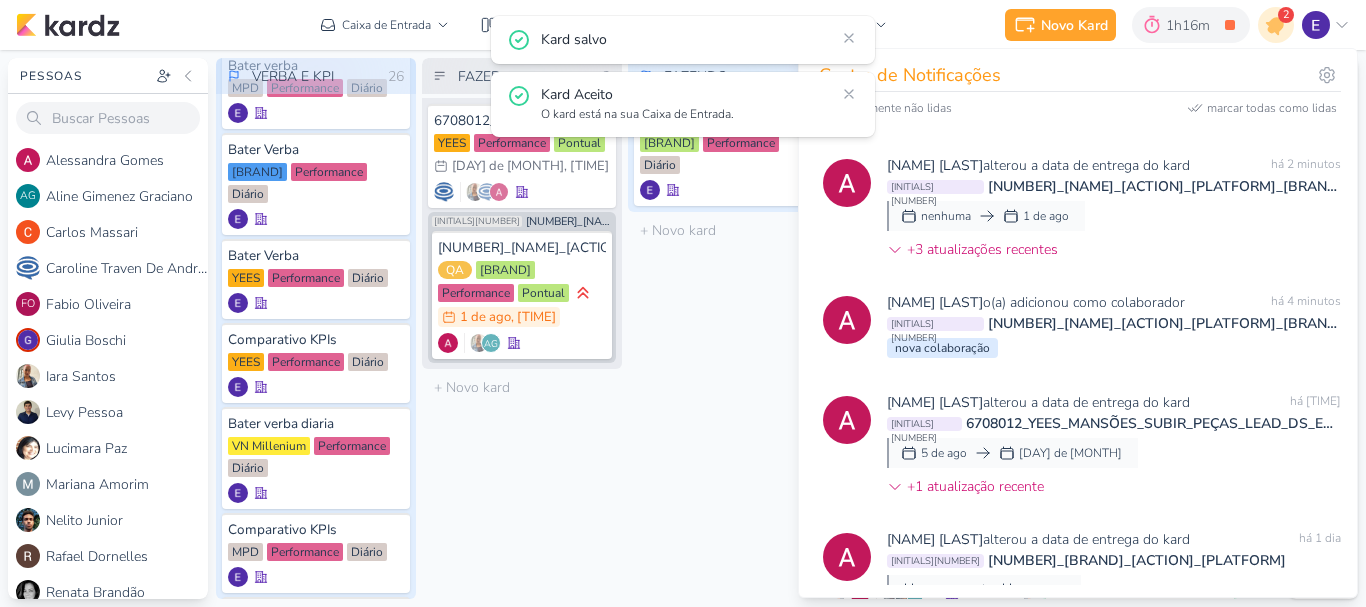 click on "FAZENDO
1
Mover Para Esquerda
Mover Para Direita
Deletar
Bater verba diaria
Grupo Godoi
Performance
Diário" at bounding box center (728, 328) 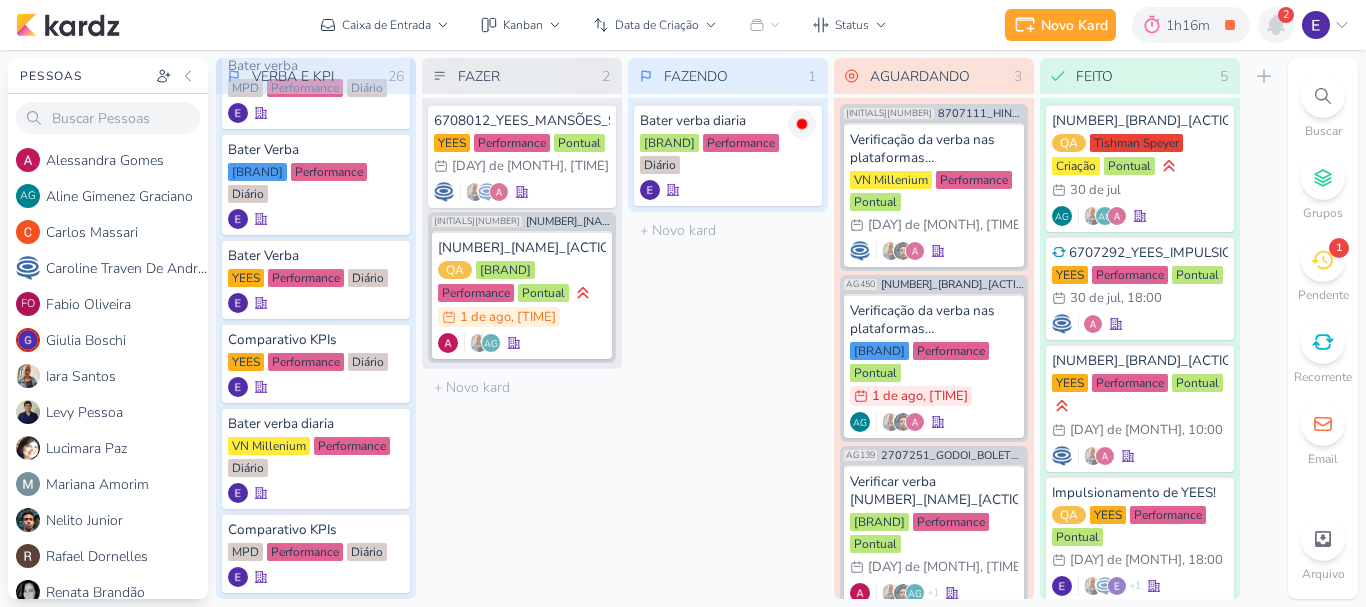 click 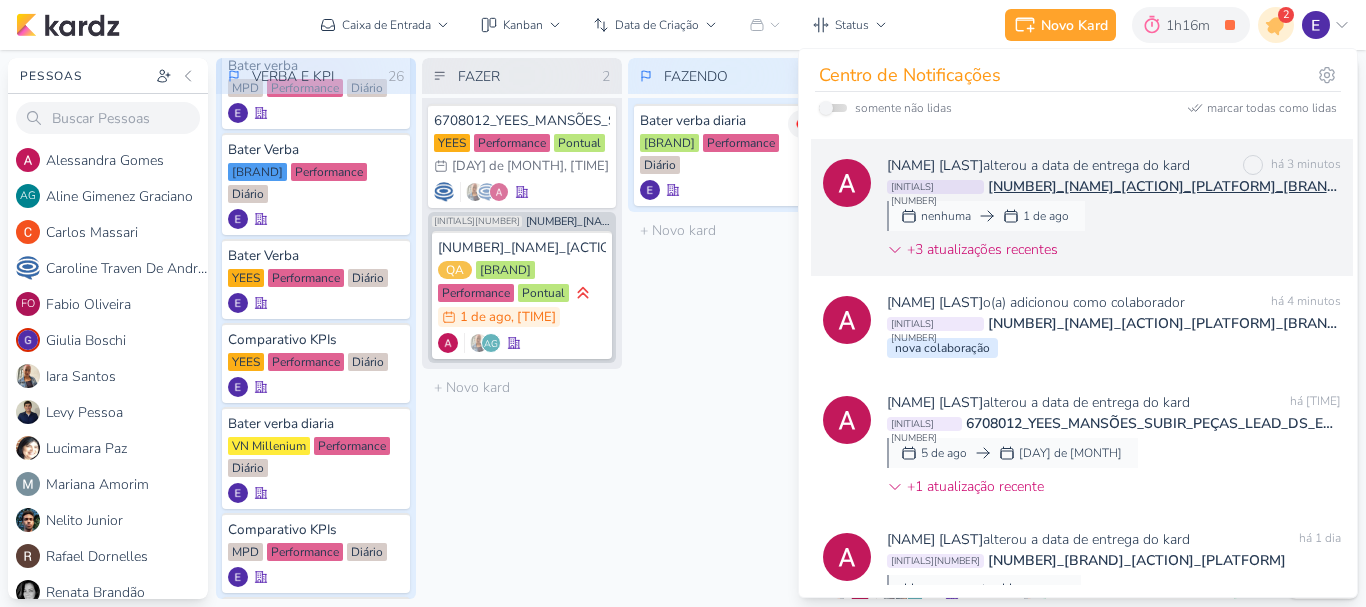 click on "[FIRST] [LAST] alterou a data de entrega do kard
marcar como não lida
há [TIME]
[INITIALS][NUMBER]
[NUMBER]_[NAME]_[ACTION]_[PLATFORM]_[BRAND]
nenhuma
[DAY] de [MONTH]
+[NUMBER] atualizações recentes" at bounding box center (1082, 207) 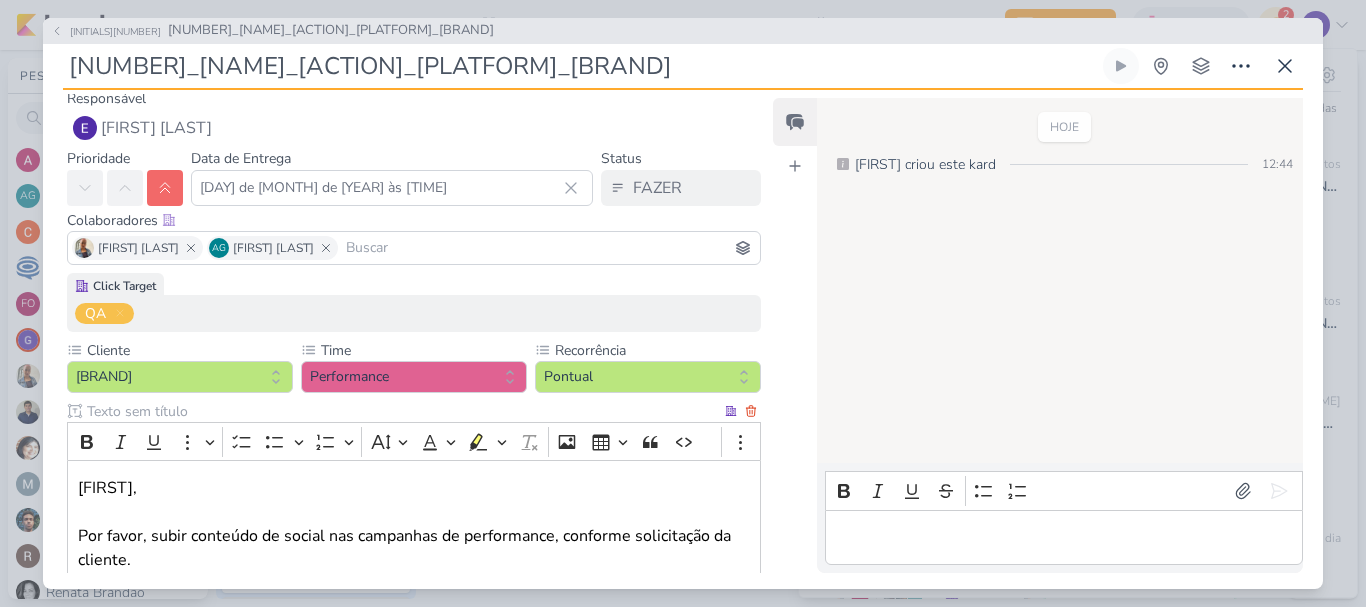 scroll, scrollTop: 7, scrollLeft: 0, axis: vertical 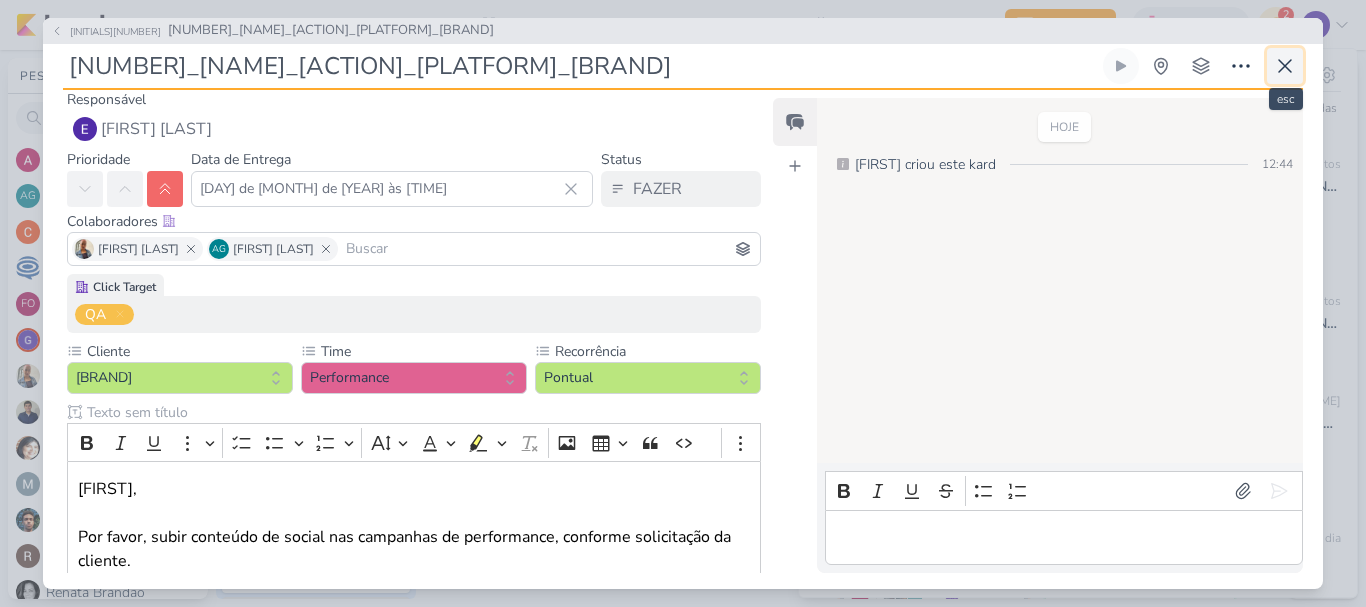 click 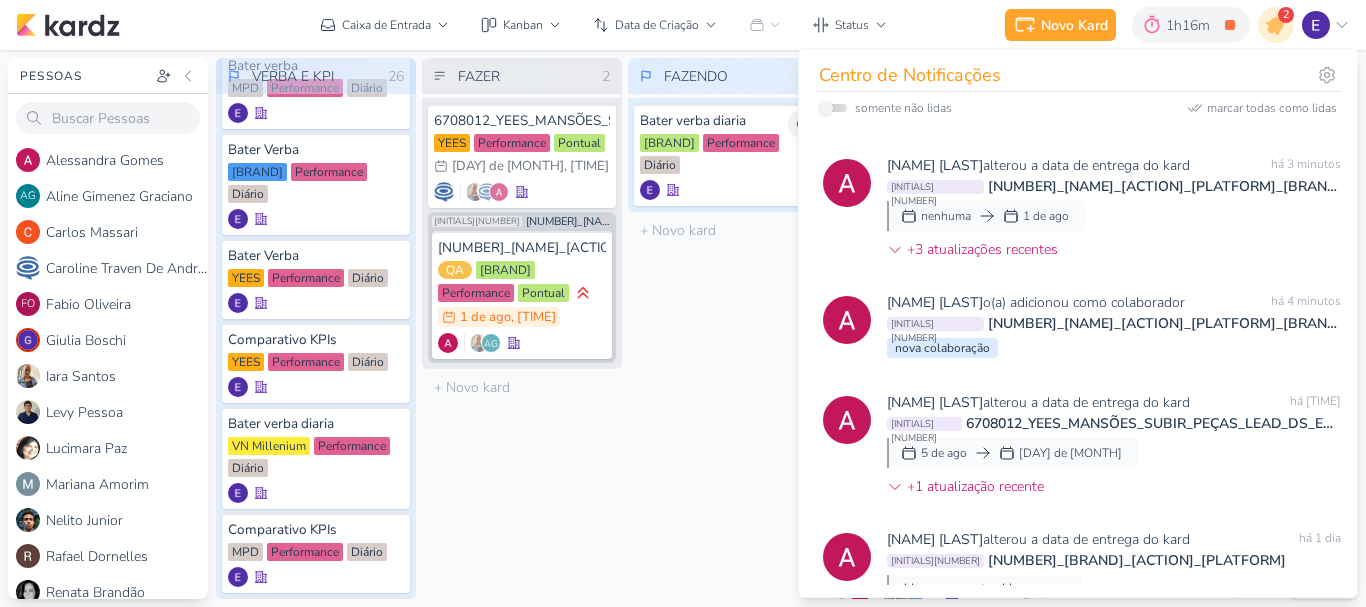 click on "FAZENDO
1
Mover Para Esquerda
Mover Para Direita
Deletar
Bater verba diaria
Grupo Godoi
Performance
Diário" at bounding box center (728, 328) 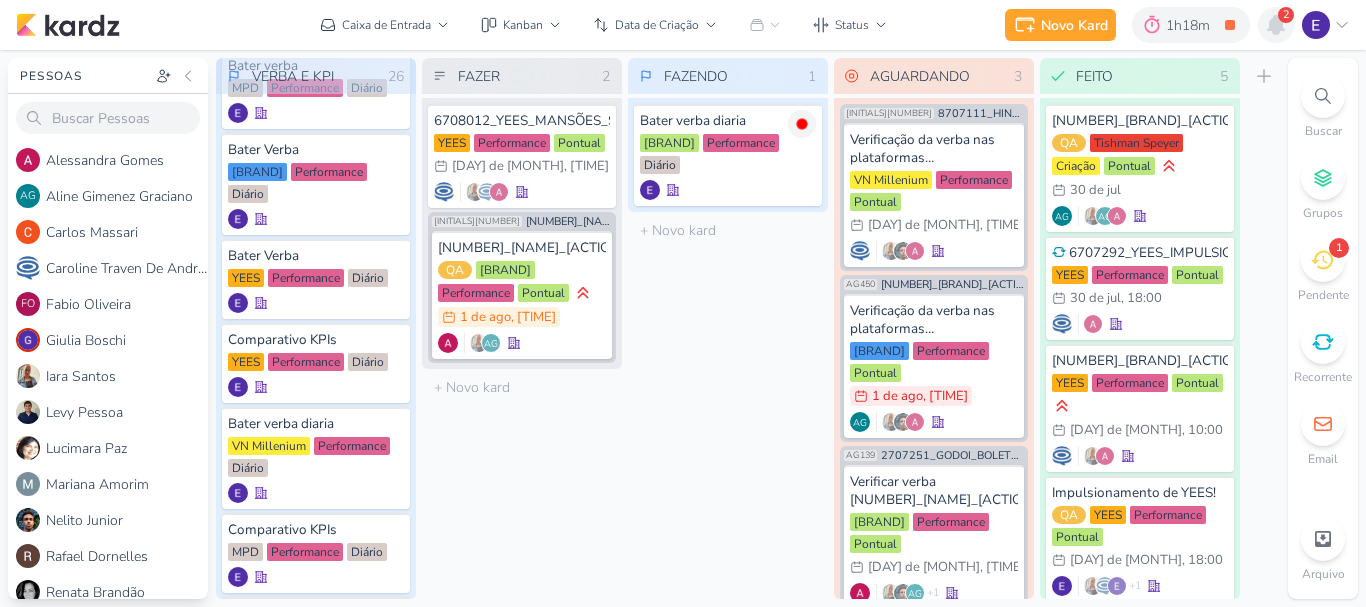 click 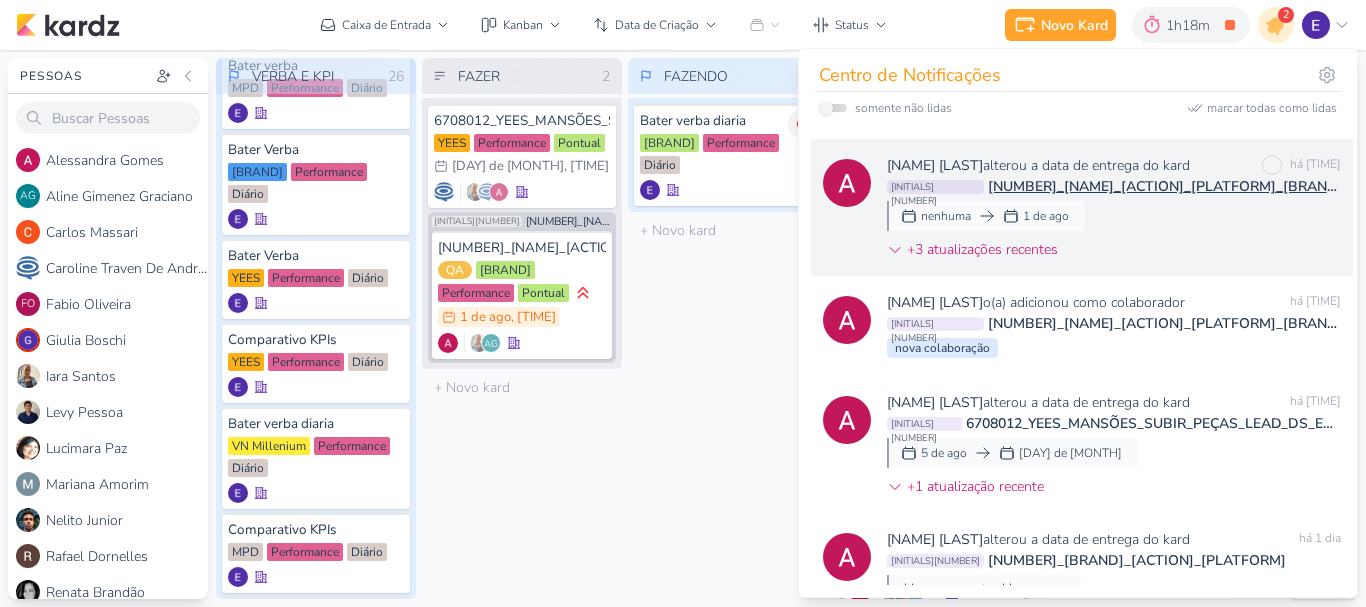 click on "[NAME] [LAST] alterou a data de entrega do kard
marcar como não lida
há [TIME]
AG146
2708011_GODOI_SUBIR_CONTEUDO_SOCIAL_EM_PERFORMANCE_SABIN
nenhuma
1 de [MONTH]
+3 atualizações recentes" at bounding box center [1114, 211] 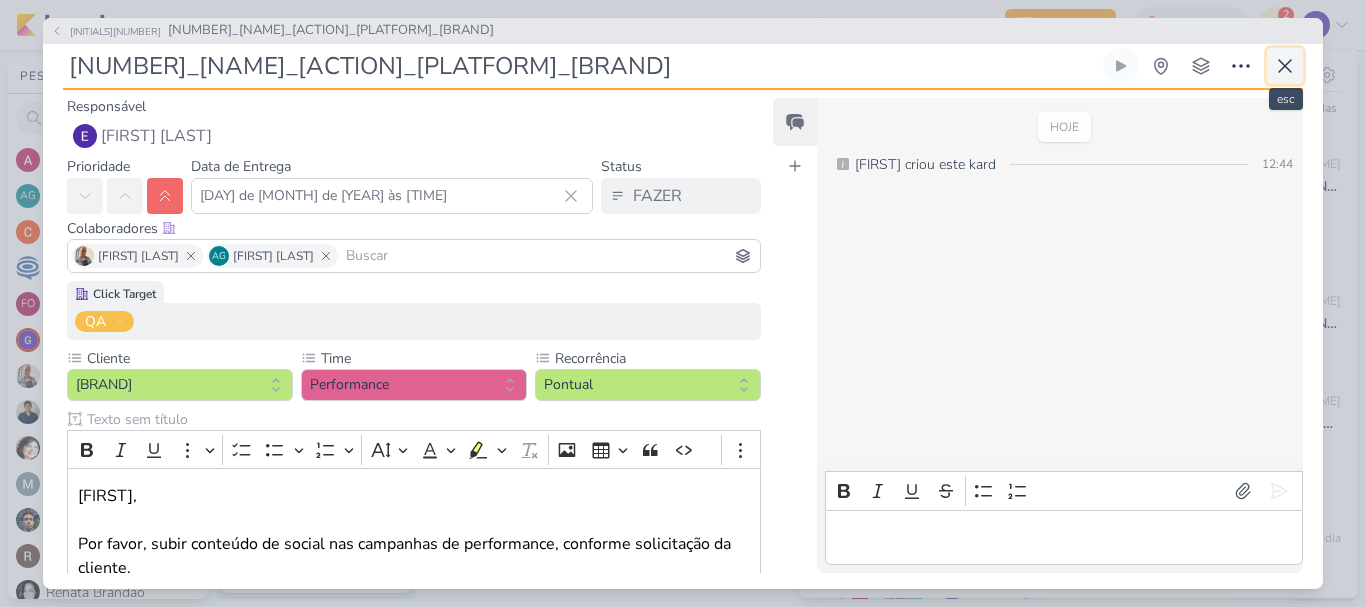 click 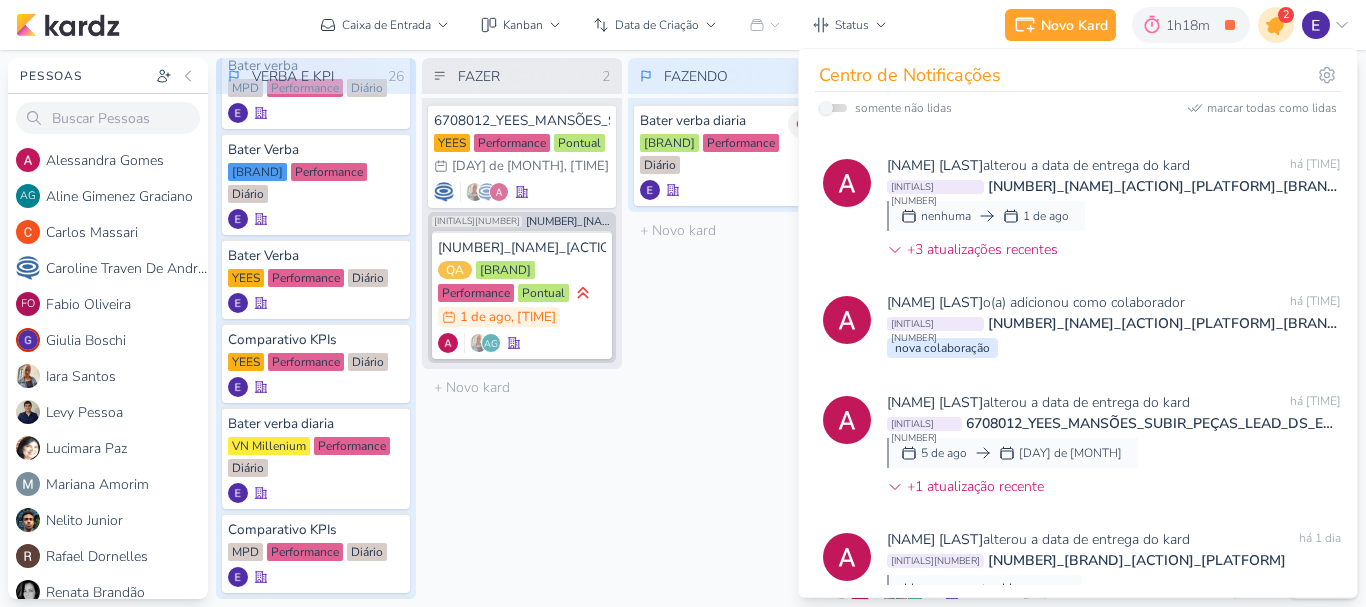 click 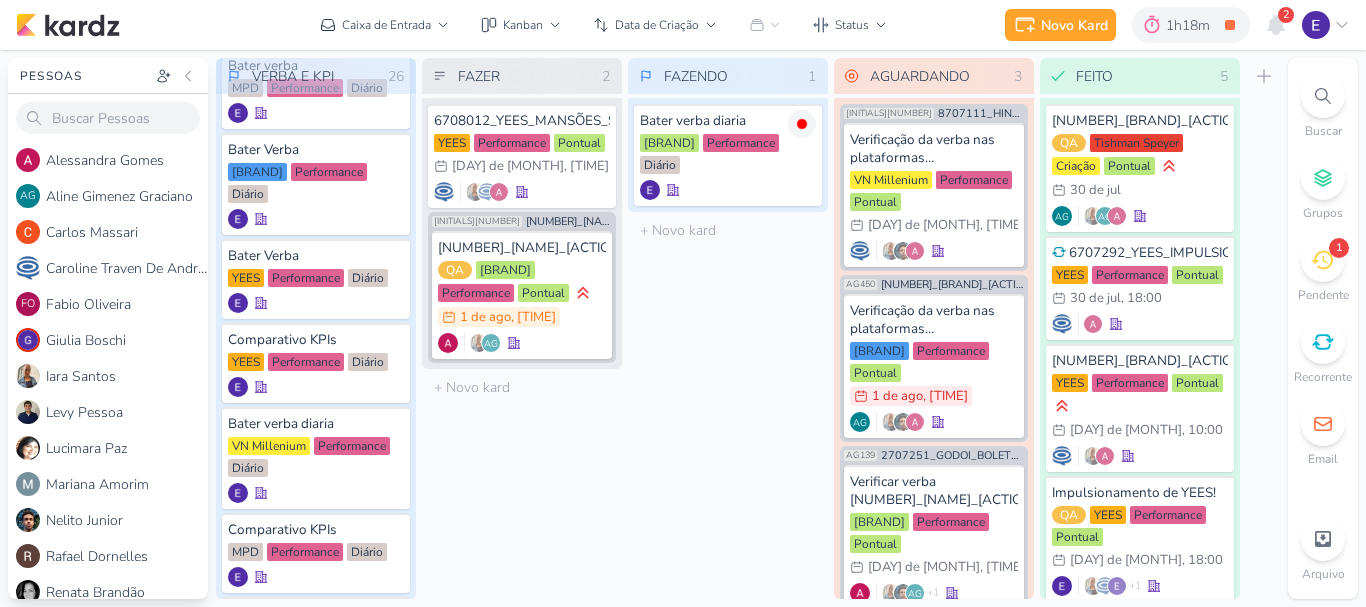 click on "1" at bounding box center [1323, 260] 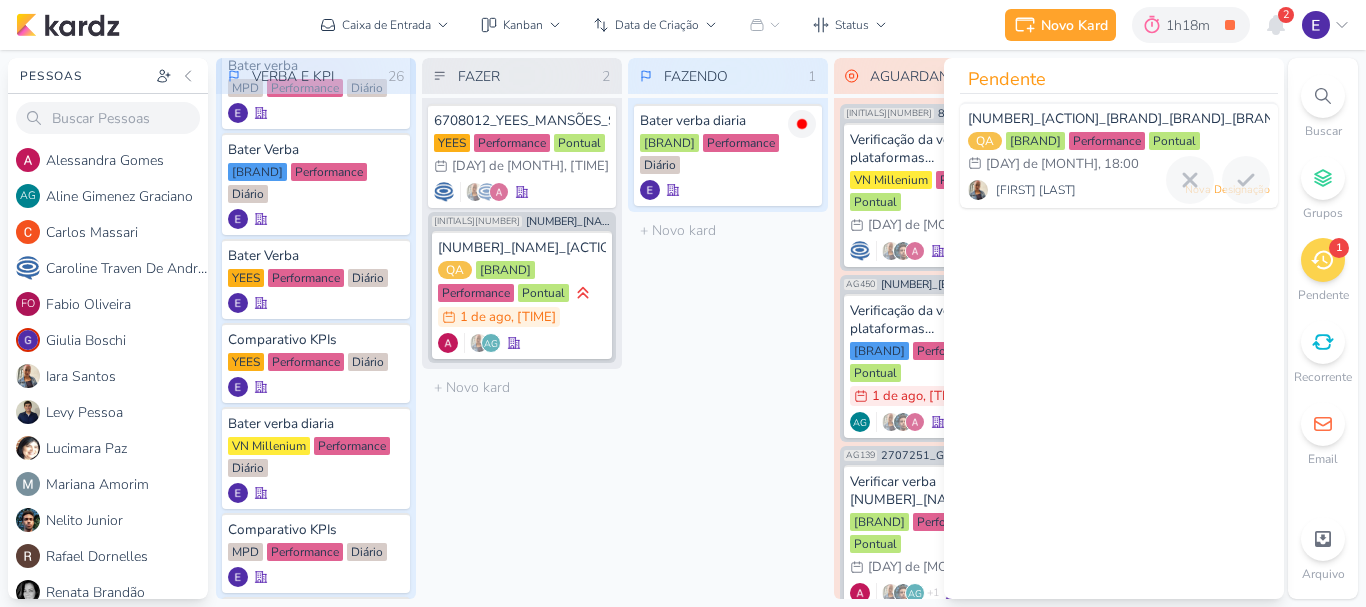 click on "[FIRST] [LAST]
Nova Designação" at bounding box center (1119, 190) 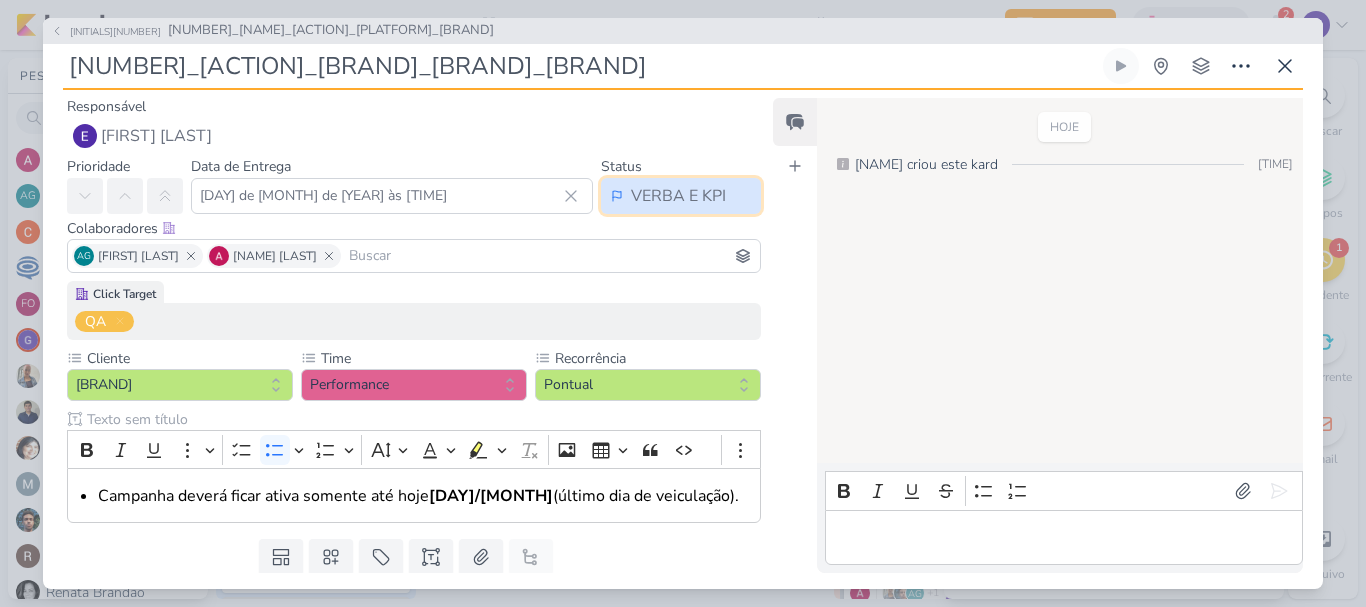 click 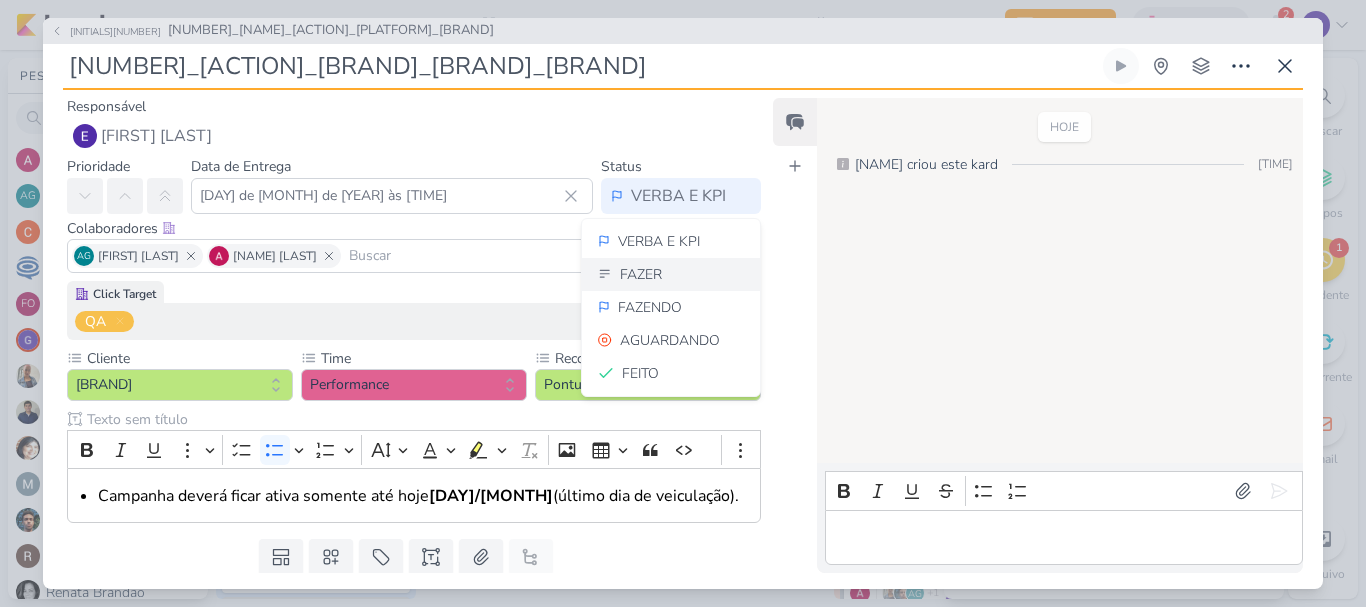 click on "FAZER" at bounding box center [671, 274] 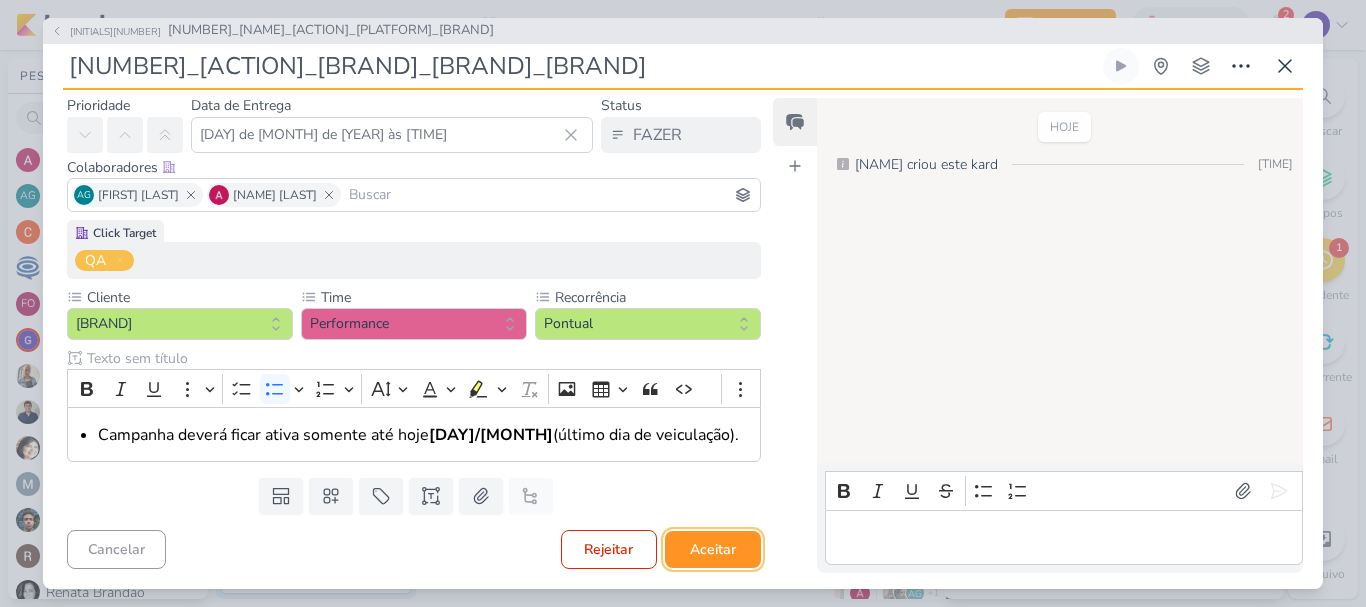 click on "Aceitar" at bounding box center [713, 549] 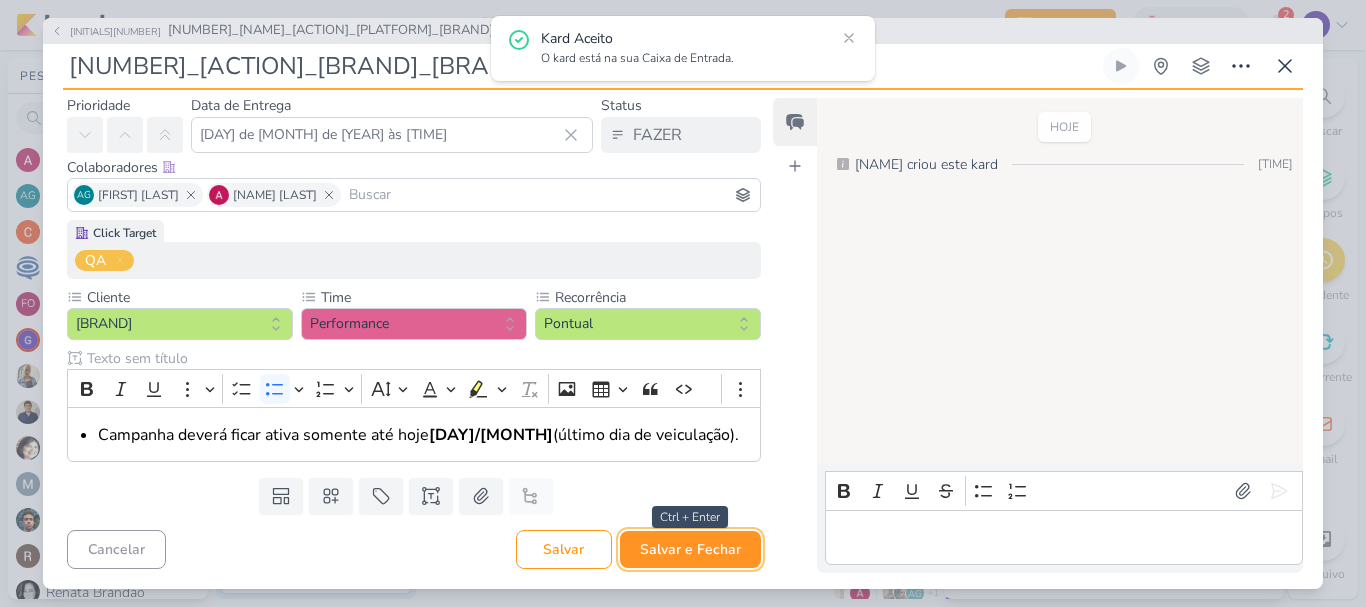click on "Salvar e Fechar" at bounding box center [690, 549] 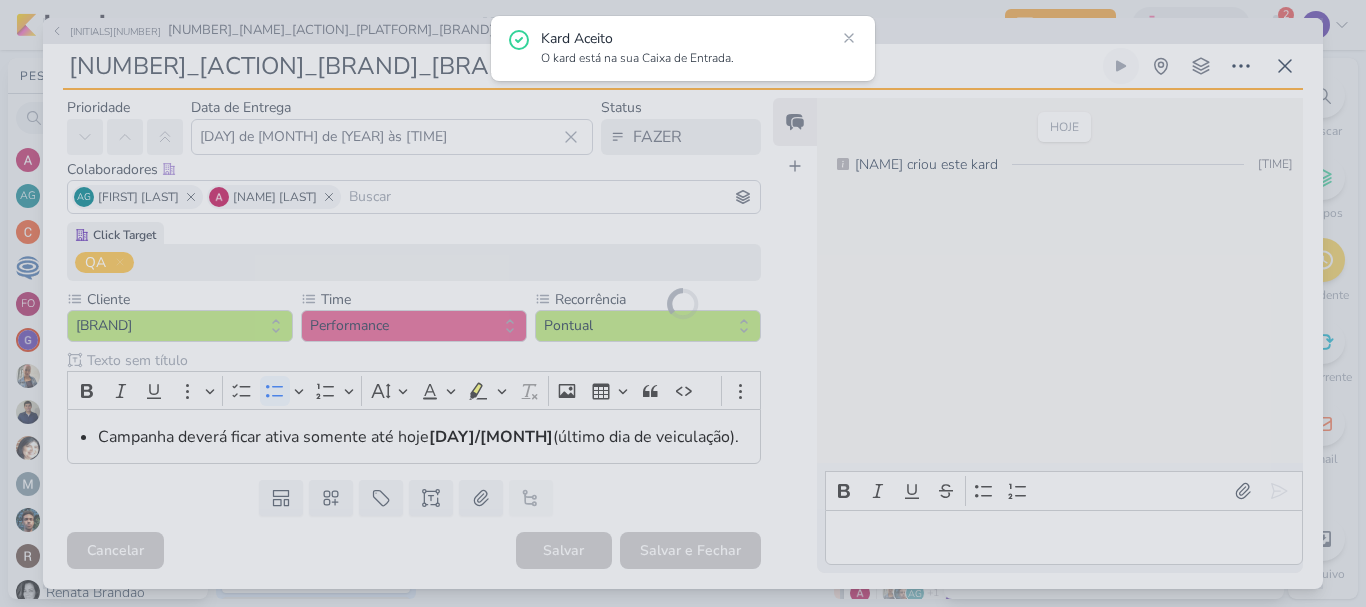 scroll, scrollTop: 59, scrollLeft: 0, axis: vertical 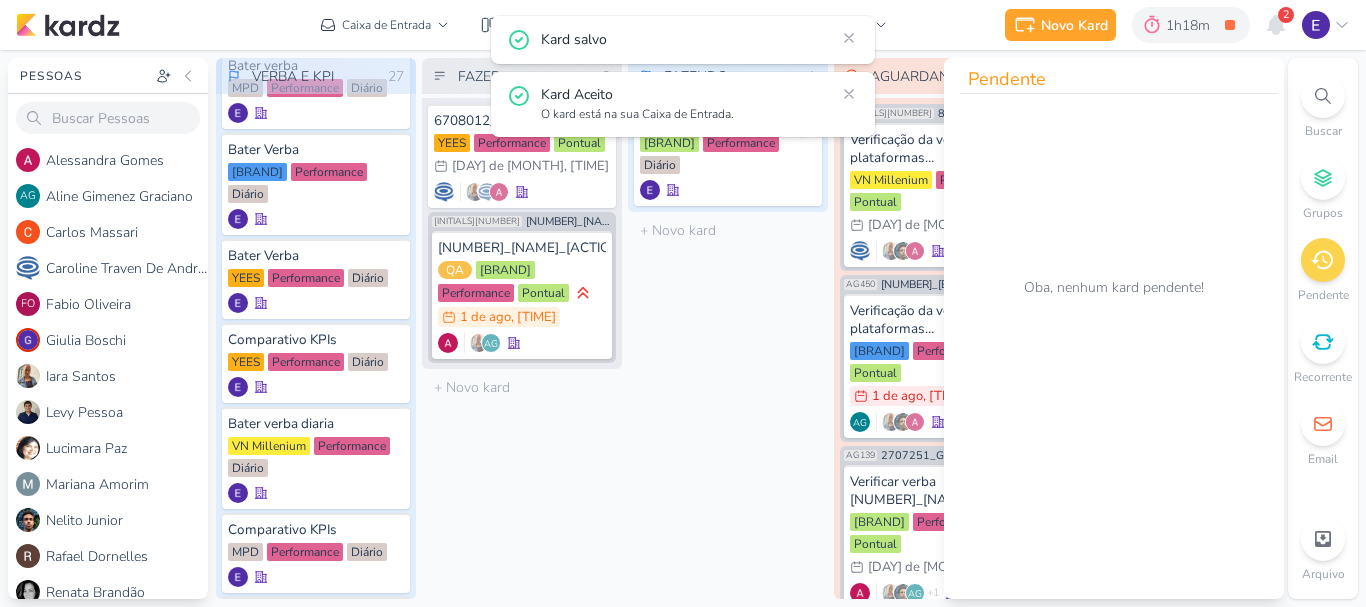 click on "FAZER
2
Mover Para Esquerda
Mover Para Direita
Deletar
6708012_YEES_MANSÕES_SUBIR_PEÇAS_LEAD_DS_ESTÁTICO_META_ADS
YEES
Performance" at bounding box center [522, 328] 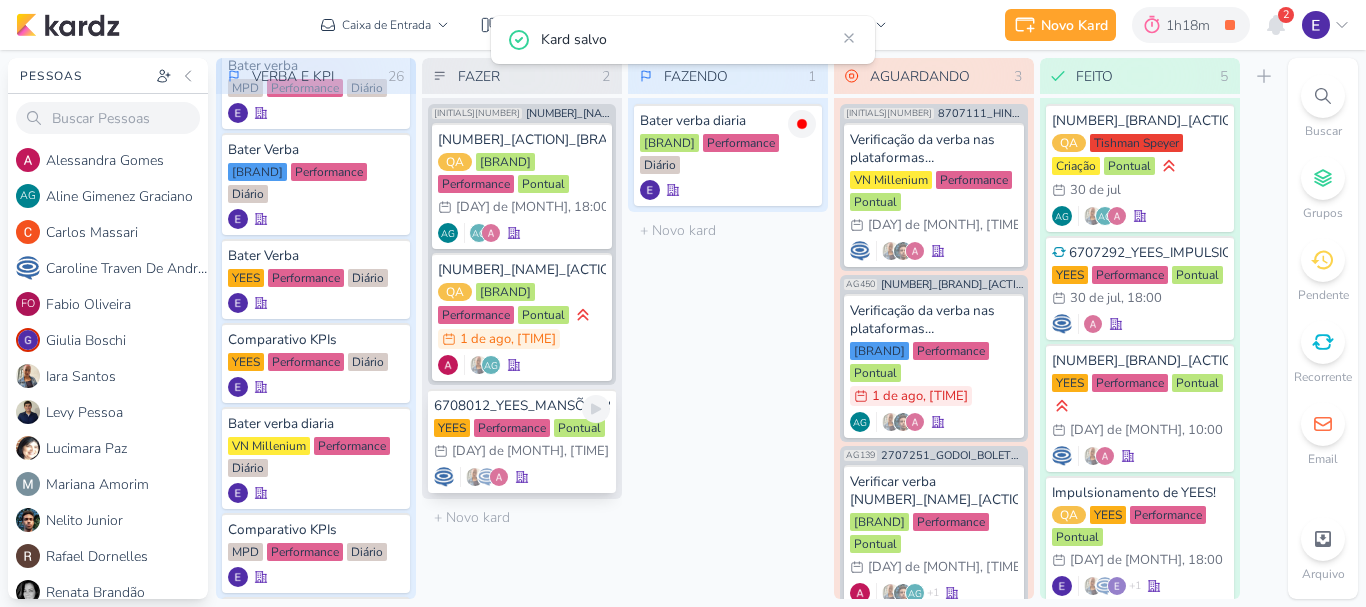 click at bounding box center [522, 477] 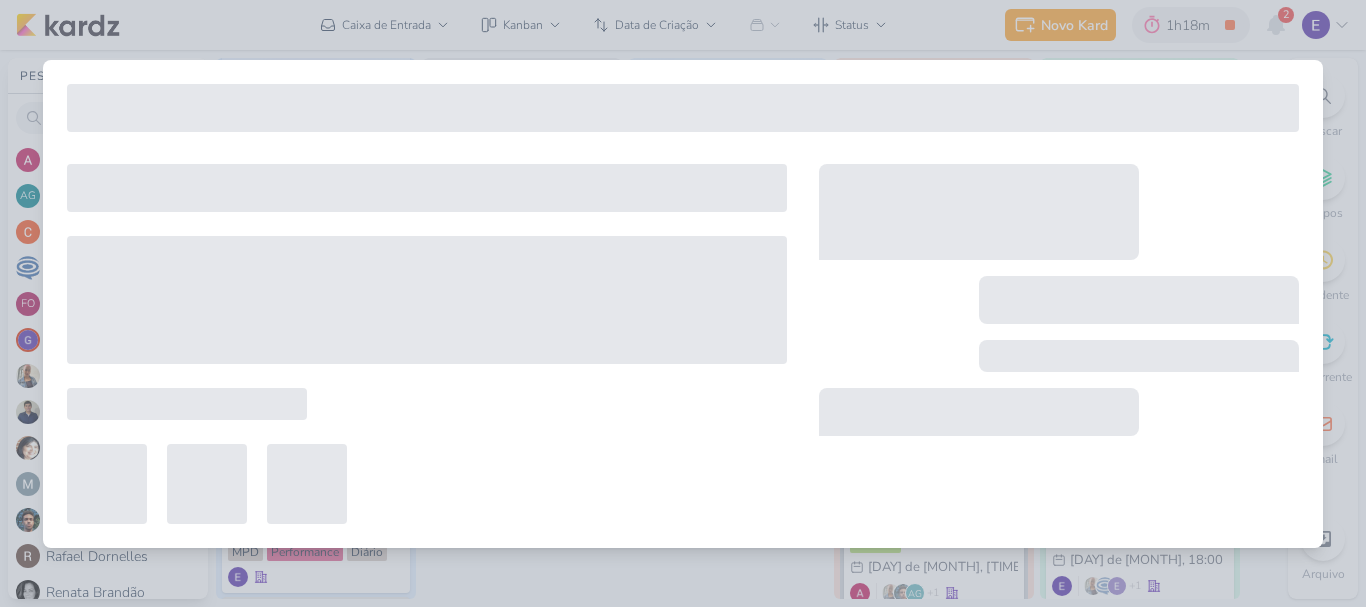 type on "6708012_YEES_MANSÕES_SUBIR_PEÇAS_LEAD_DS_ESTÁTICO_META_ADS" 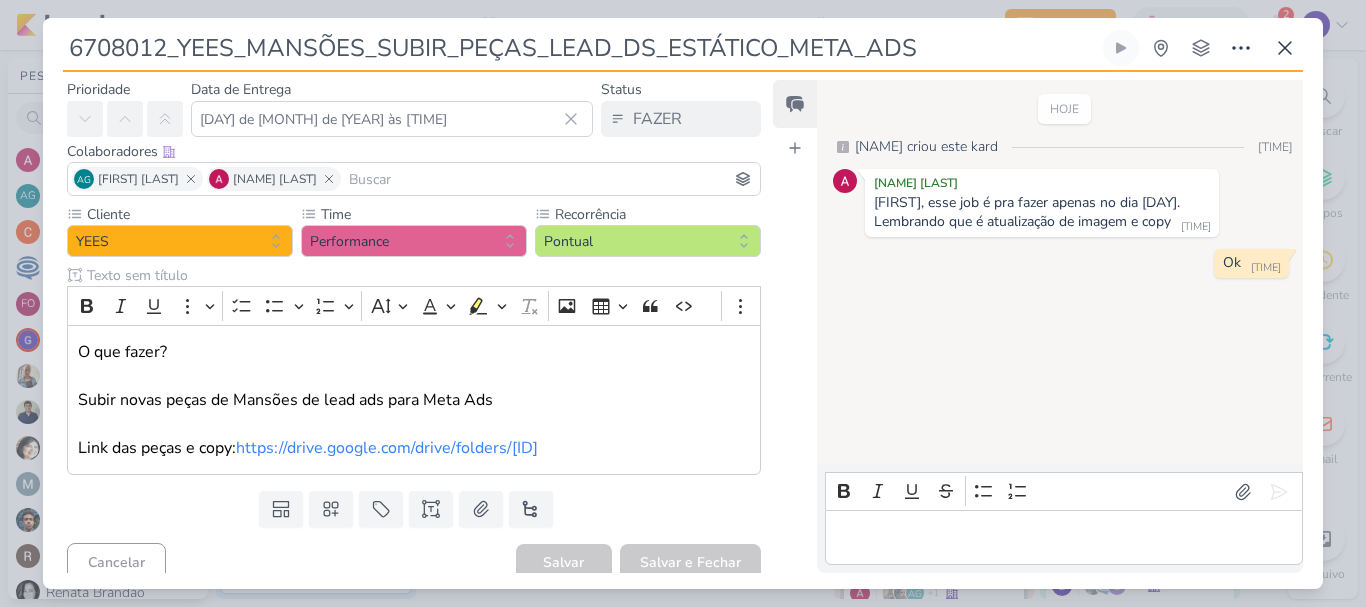 scroll, scrollTop: 0, scrollLeft: 0, axis: both 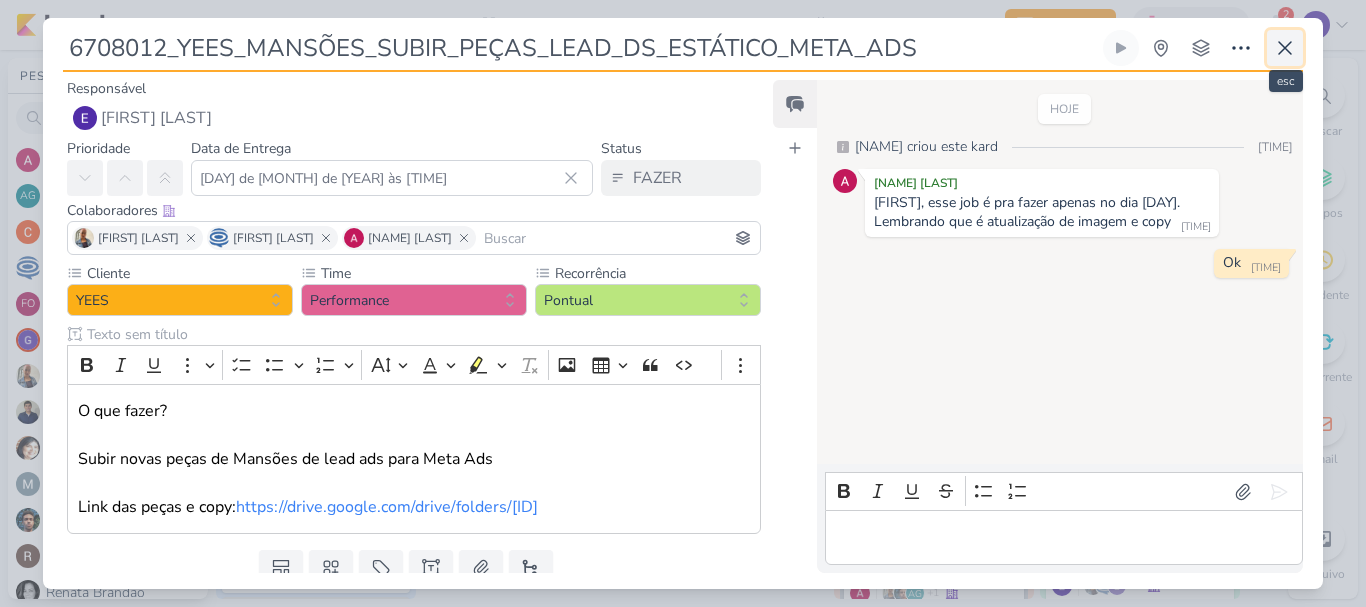 click at bounding box center (1285, 48) 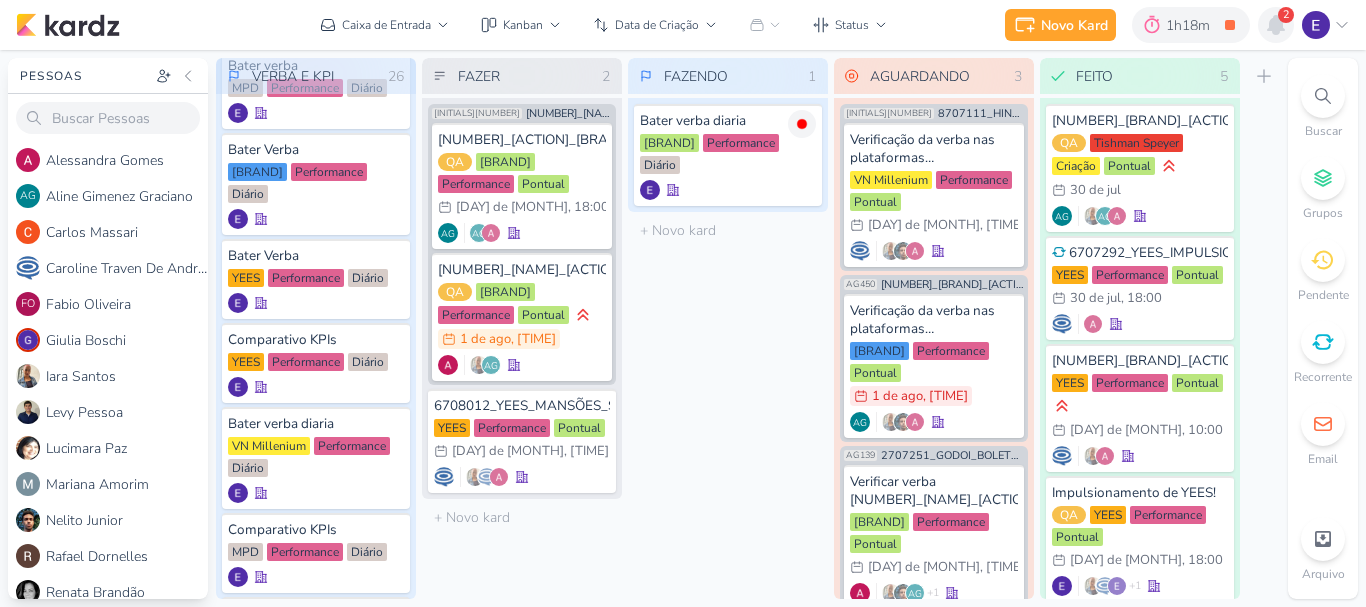 click 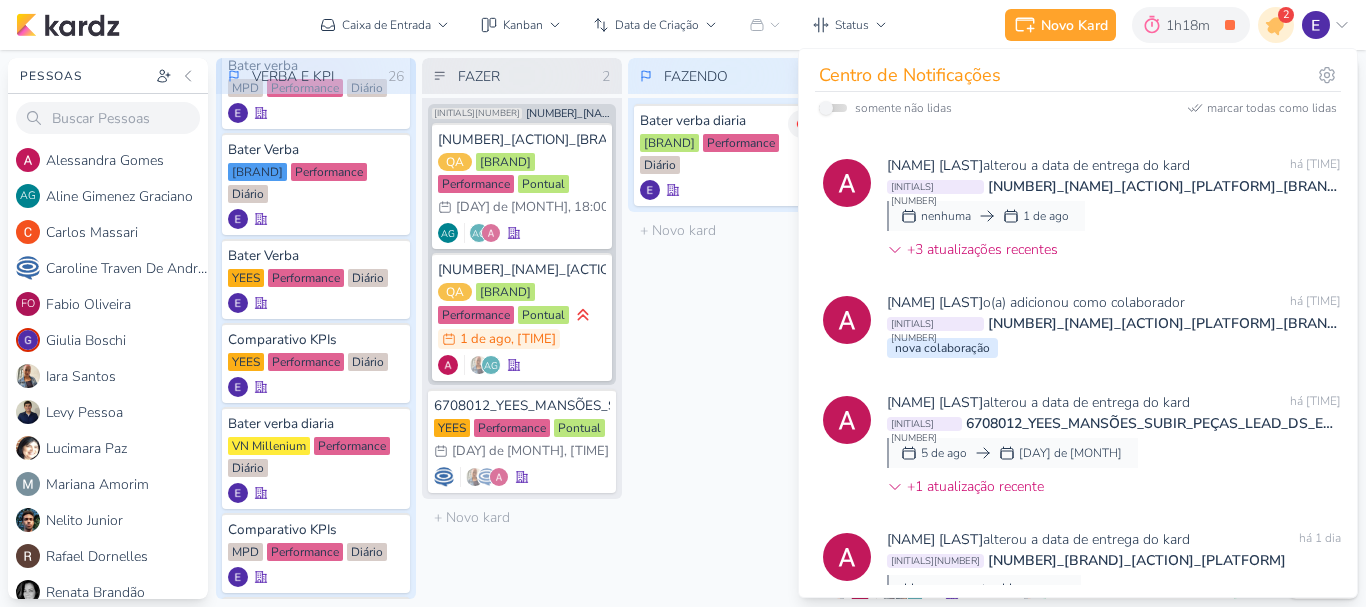 click on "FAZENDO
1
Mover Para Esquerda
Mover Para Direita
Deletar
Bater verba diaria
Grupo Godoi
Performance
Diário" at bounding box center (728, 328) 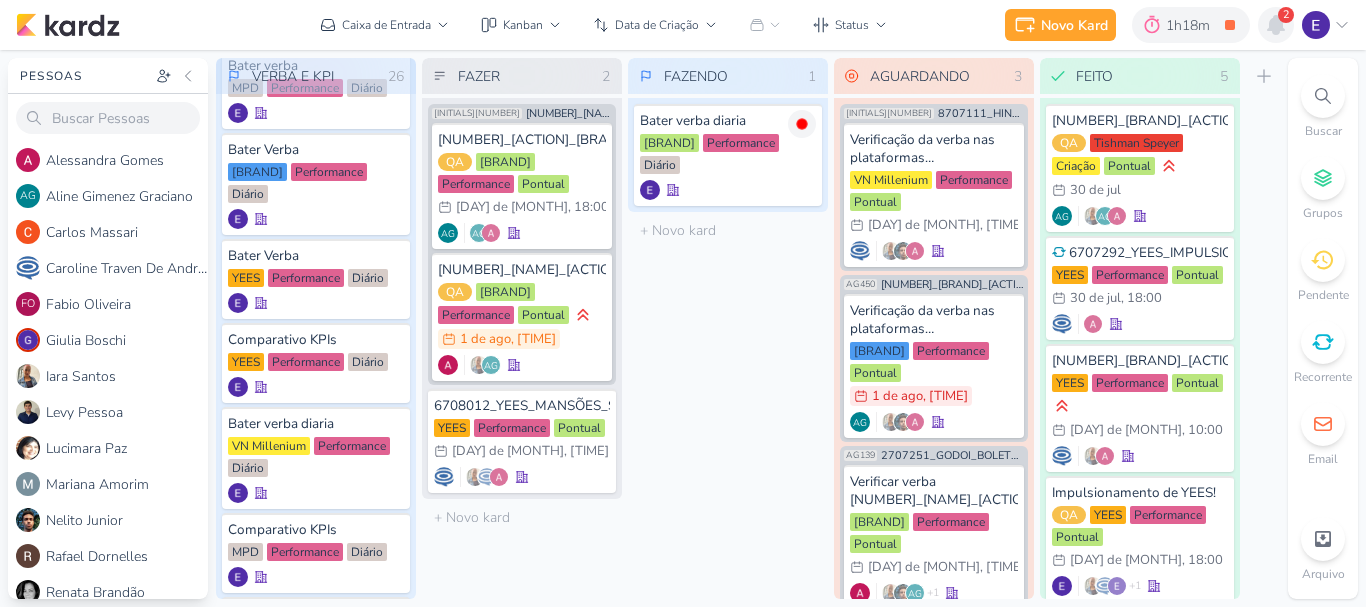 click at bounding box center [1276, 25] 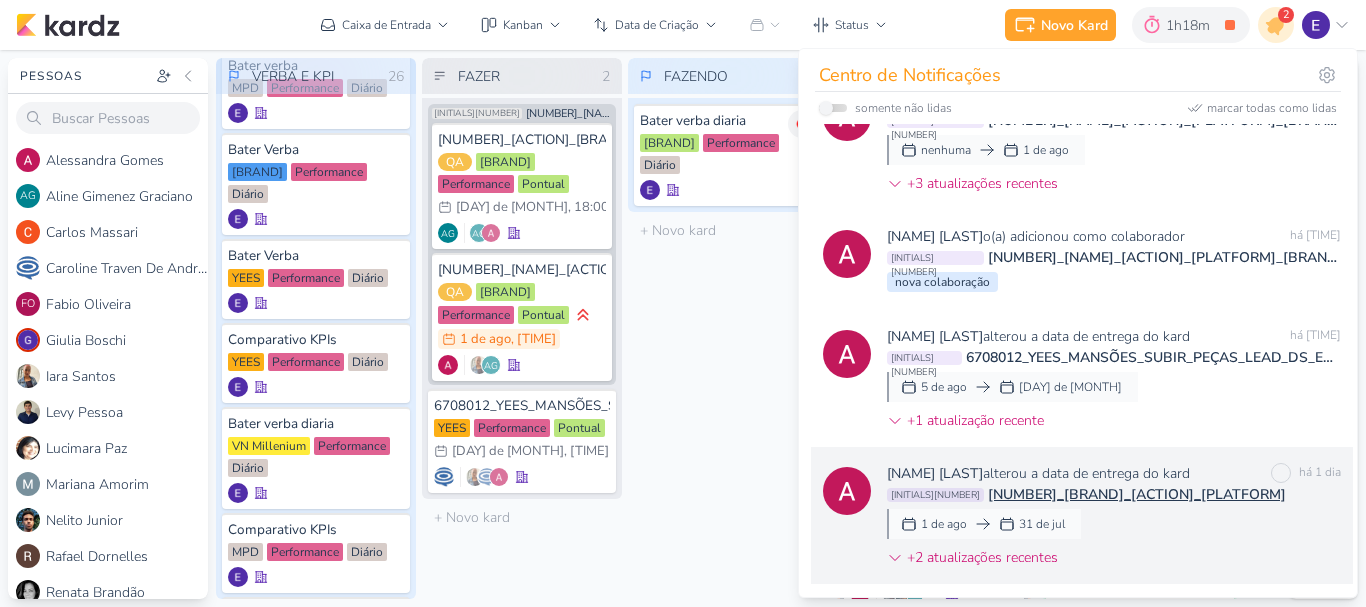 scroll, scrollTop: 0, scrollLeft: 0, axis: both 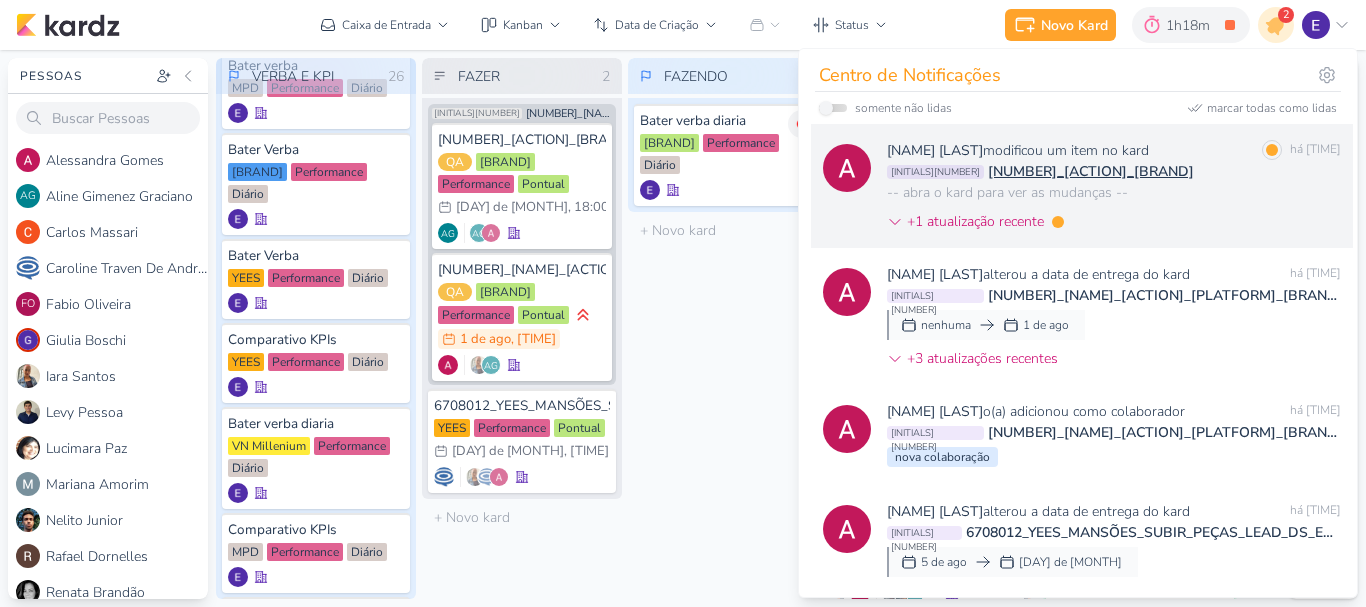 click on "[FIRST] [LAST] modificou um item no kard
marcar como lida
há [TIME]
[INITIALS][NUMBER]
[NUMBER]_[ACTION]
-- abra o kard para ver as mudanças --
+[NUMBER] atualização recente" at bounding box center [1114, 190] 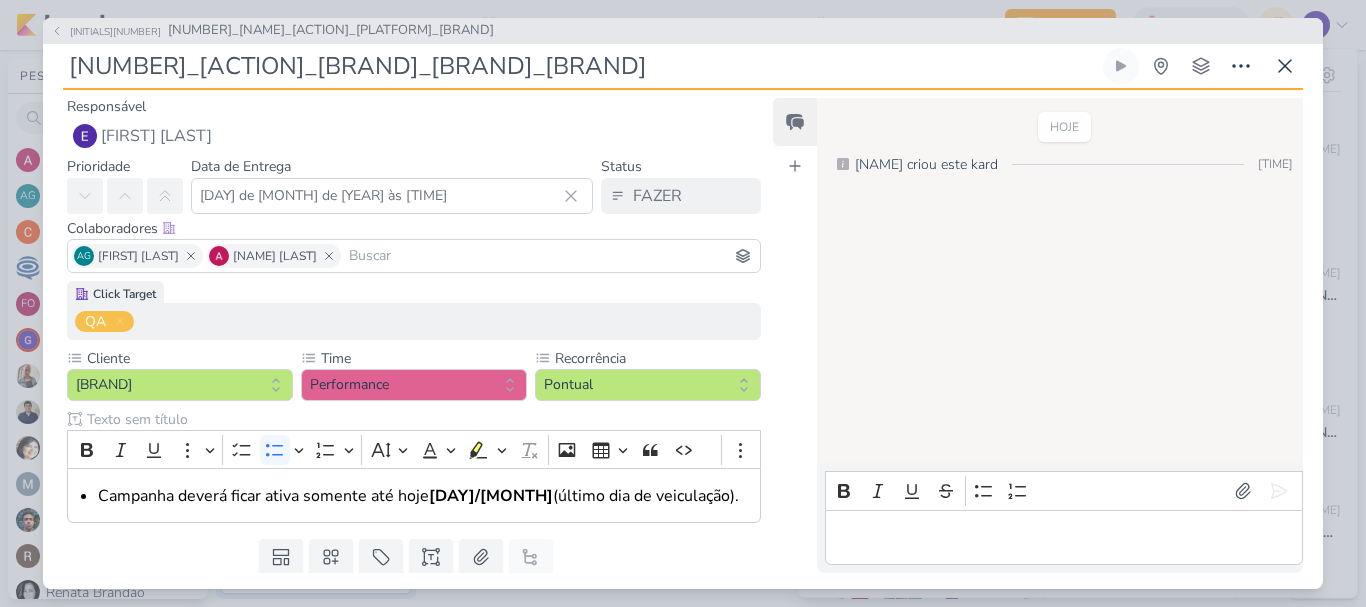 click on "Colaboradores
Este kard pode ser visível a usuários da sua organização
Este kard é privado à colaboradores imediatos
AG
[NAME] [LAST]
[NAME] [LAST]" at bounding box center (406, 247) 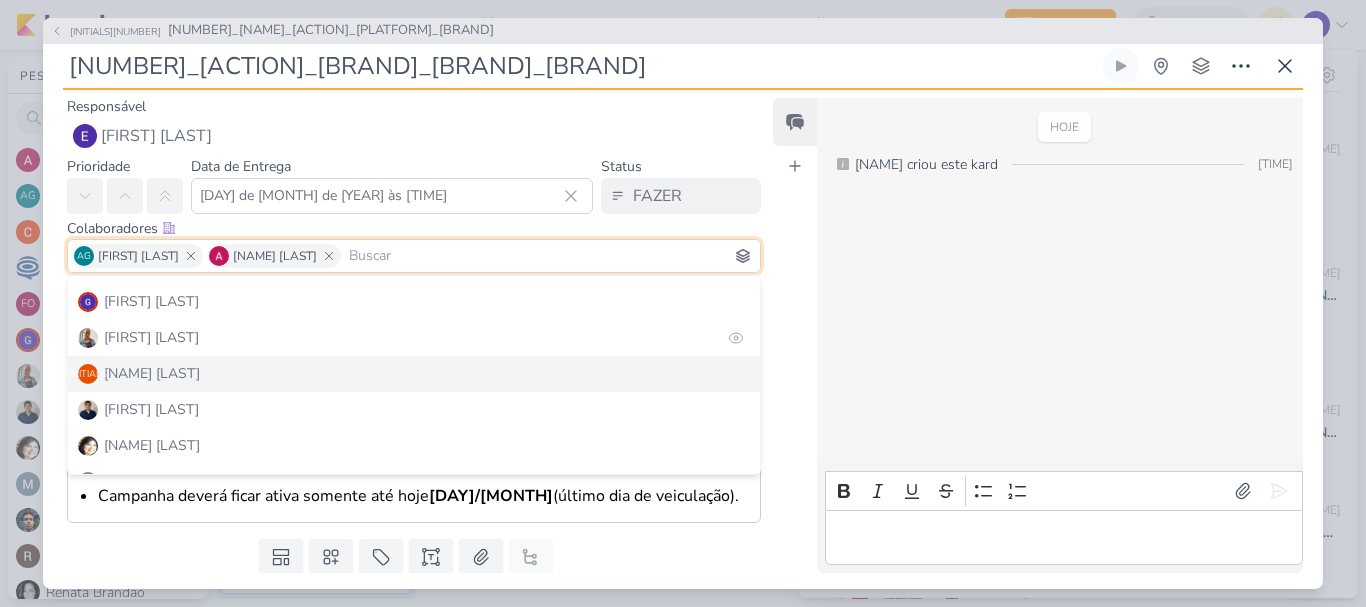 scroll, scrollTop: 207, scrollLeft: 0, axis: vertical 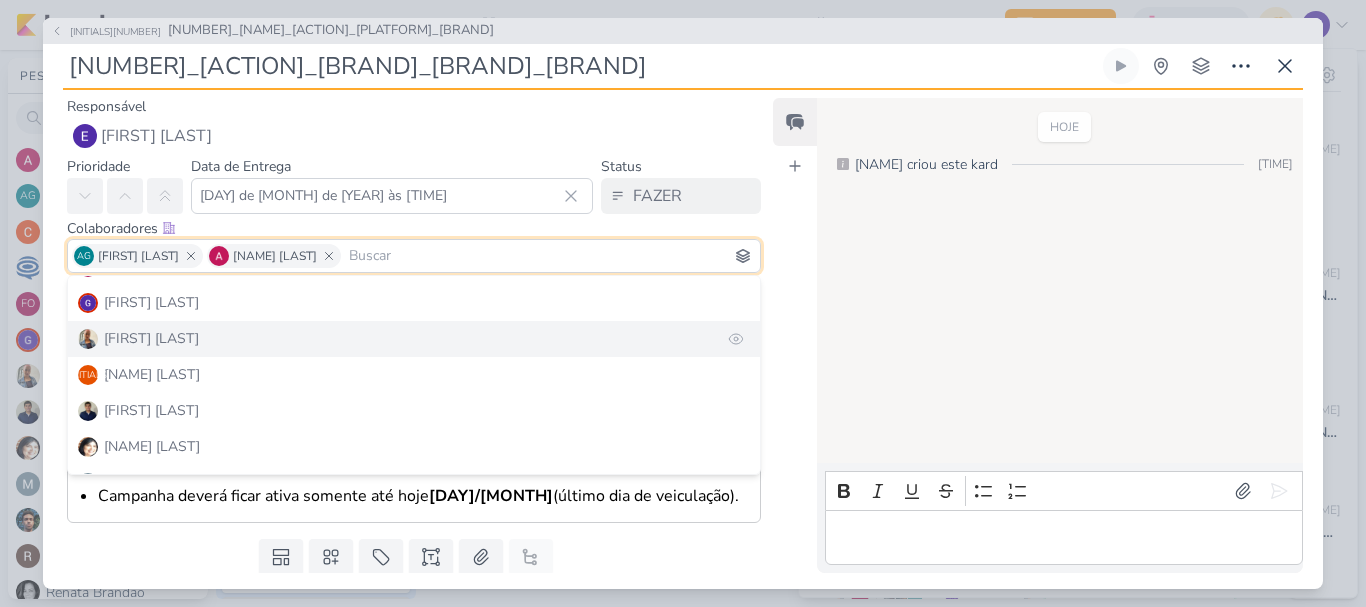click on "[FIRST] [LAST]" at bounding box center (151, 338) 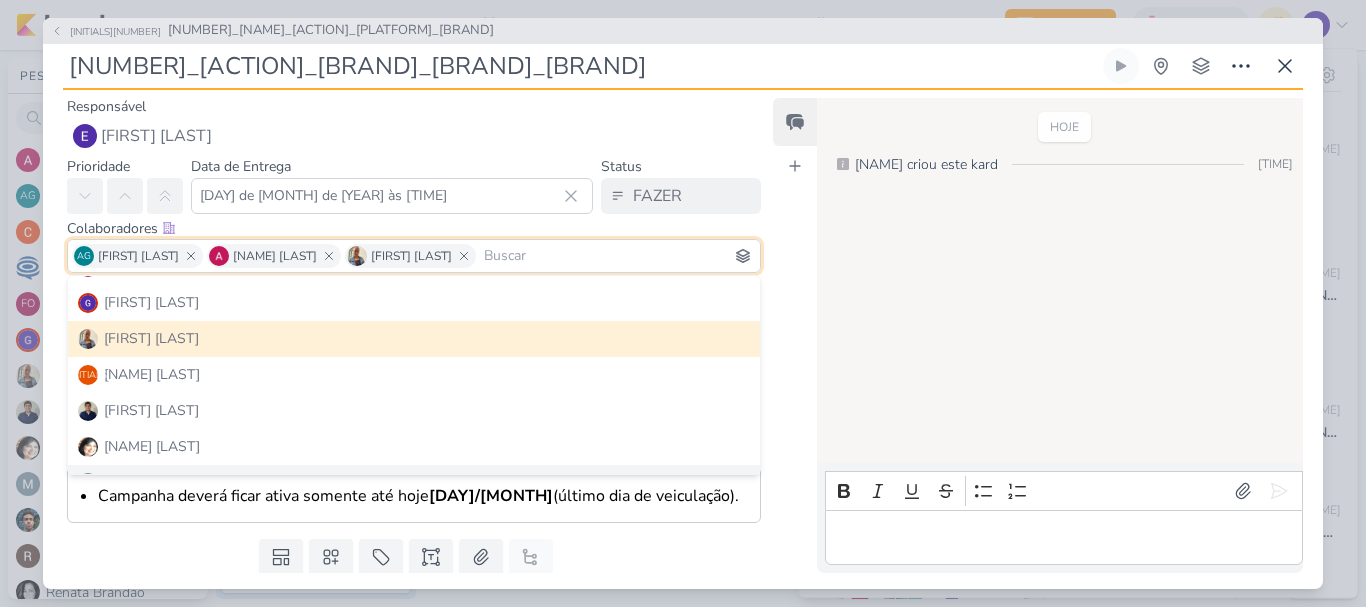 click on "HOJE
[FIRST] criou este kard
[TIME]" at bounding box center [1059, 282] 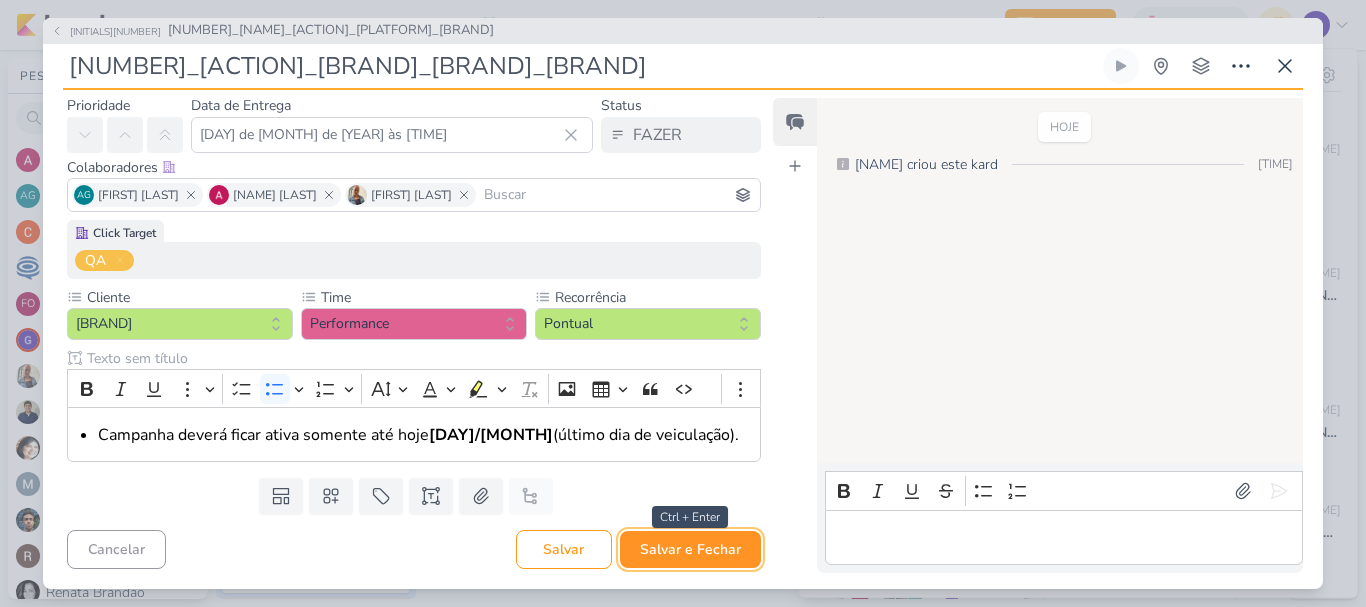click on "Salvar e Fechar" at bounding box center (690, 549) 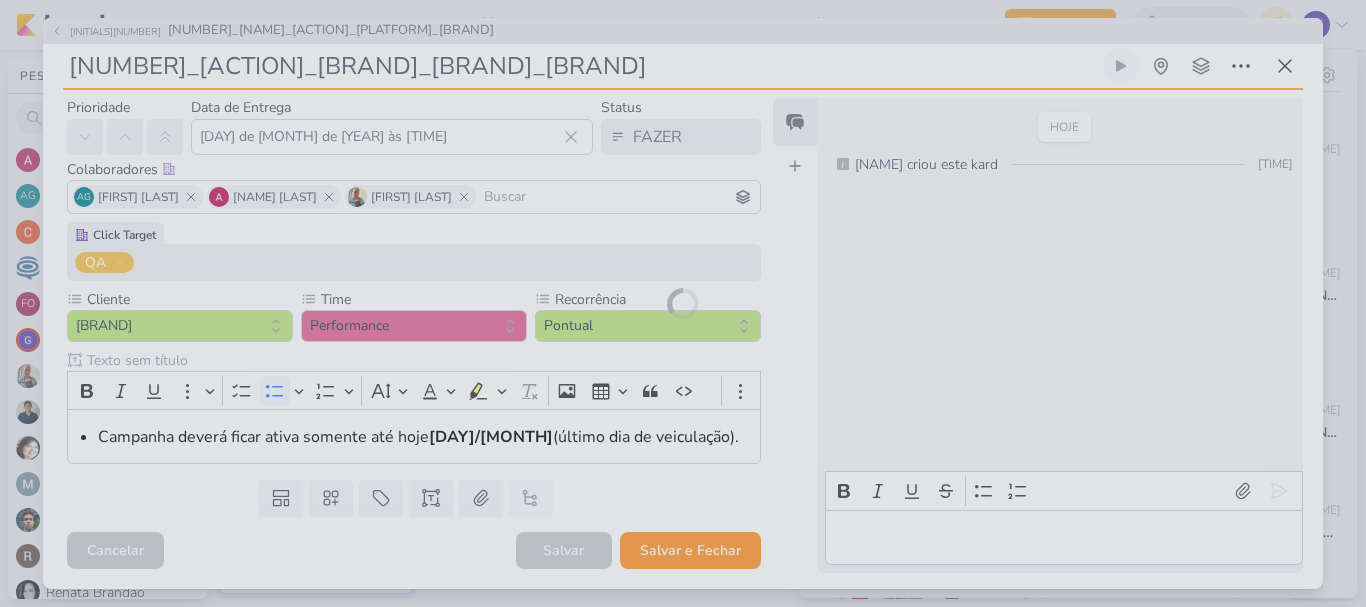 scroll, scrollTop: 59, scrollLeft: 0, axis: vertical 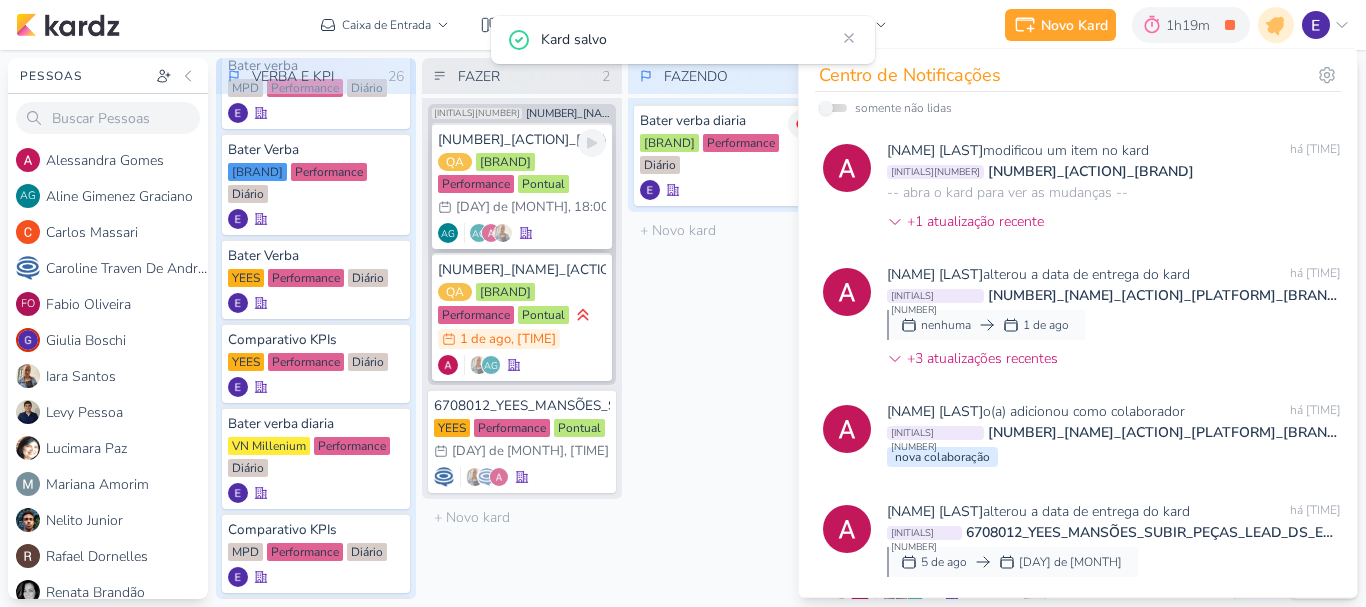 click on "AG
AG" at bounding box center [522, 233] 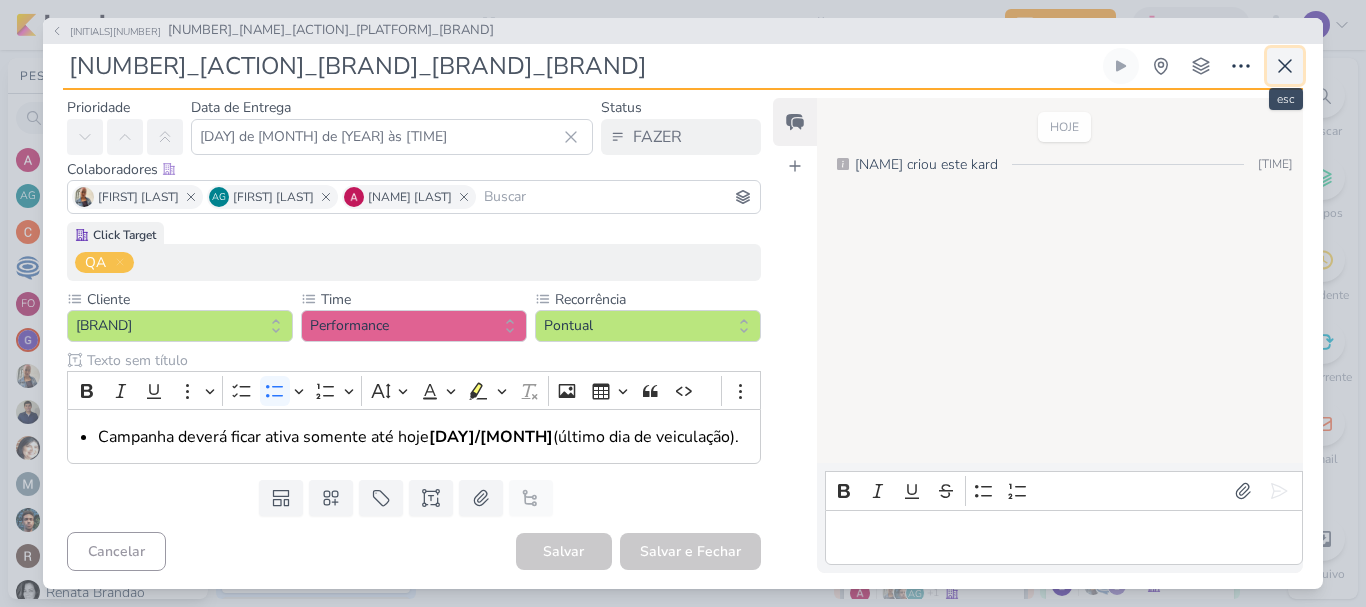 click 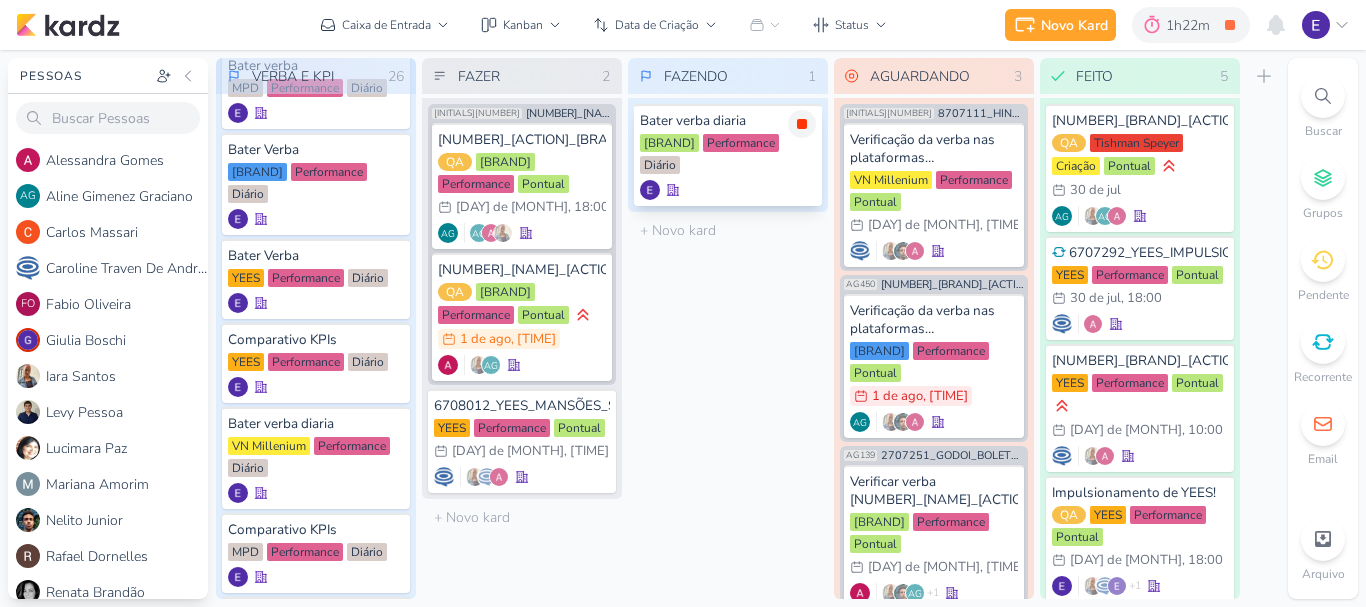 click 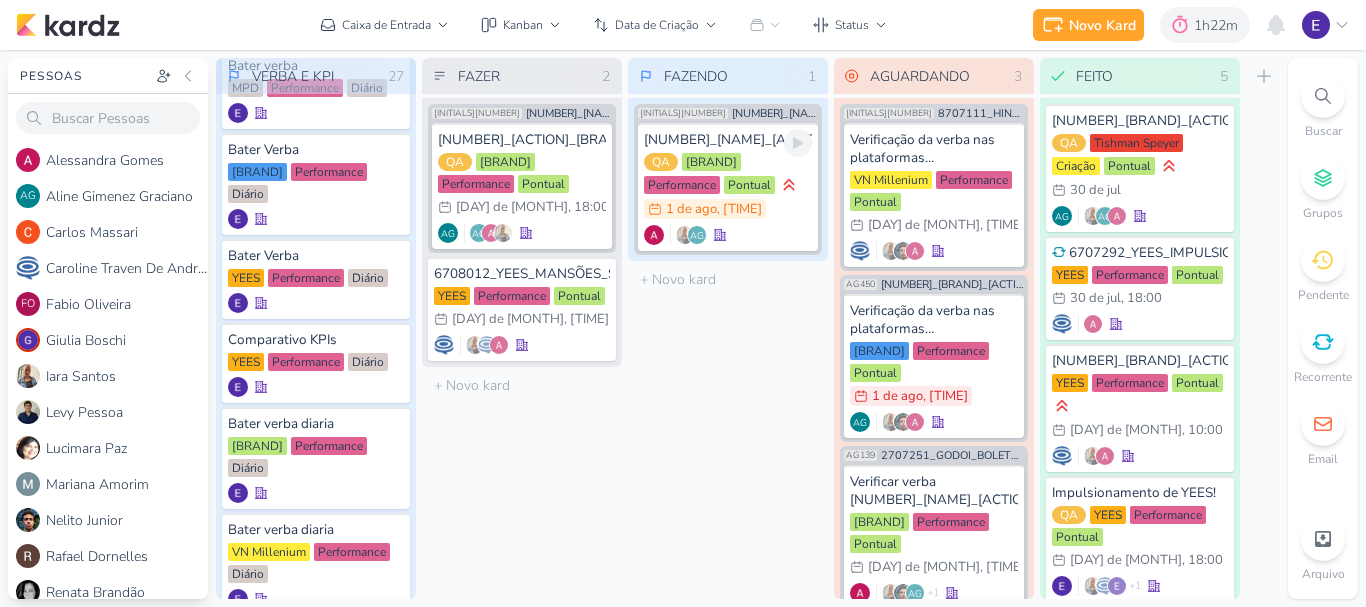 click on "[NUMBER]_[NAME]_[ACTION]_[PLATFORM]_[BRAND]
QA
[BRAND]
Performance
Pontual
[NUMBER]/[NUMBER]
[DAY] de [MONTH]
, [TIME]" at bounding box center (728, 187) 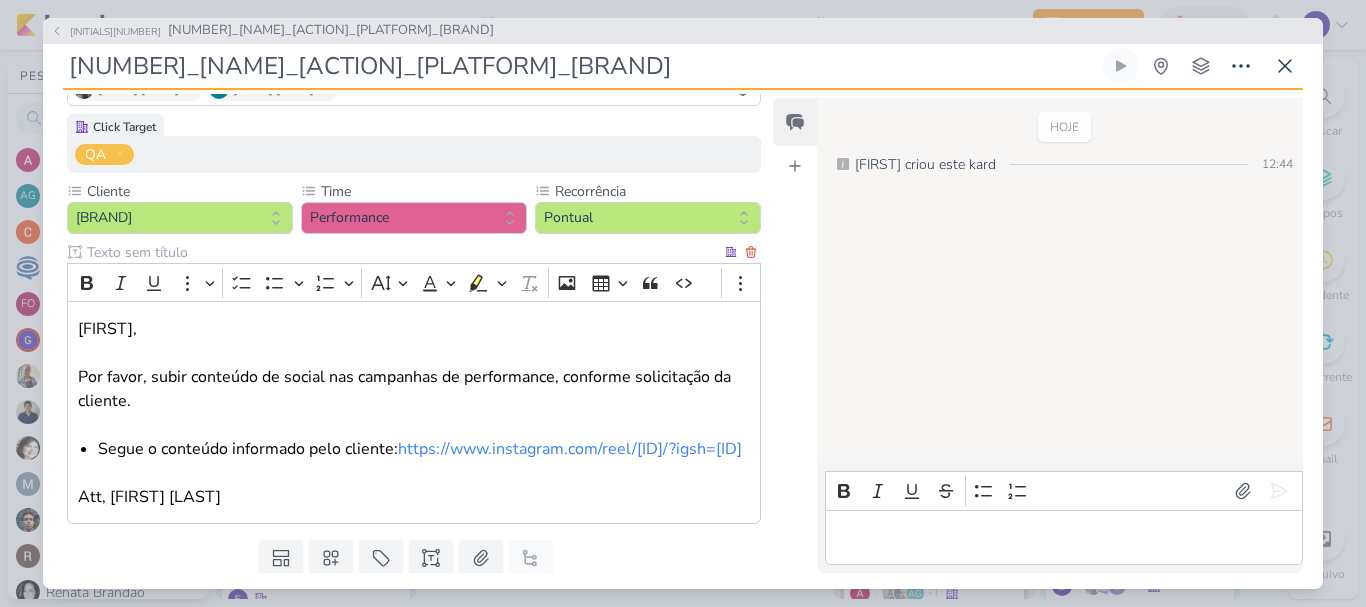 scroll, scrollTop: 166, scrollLeft: 0, axis: vertical 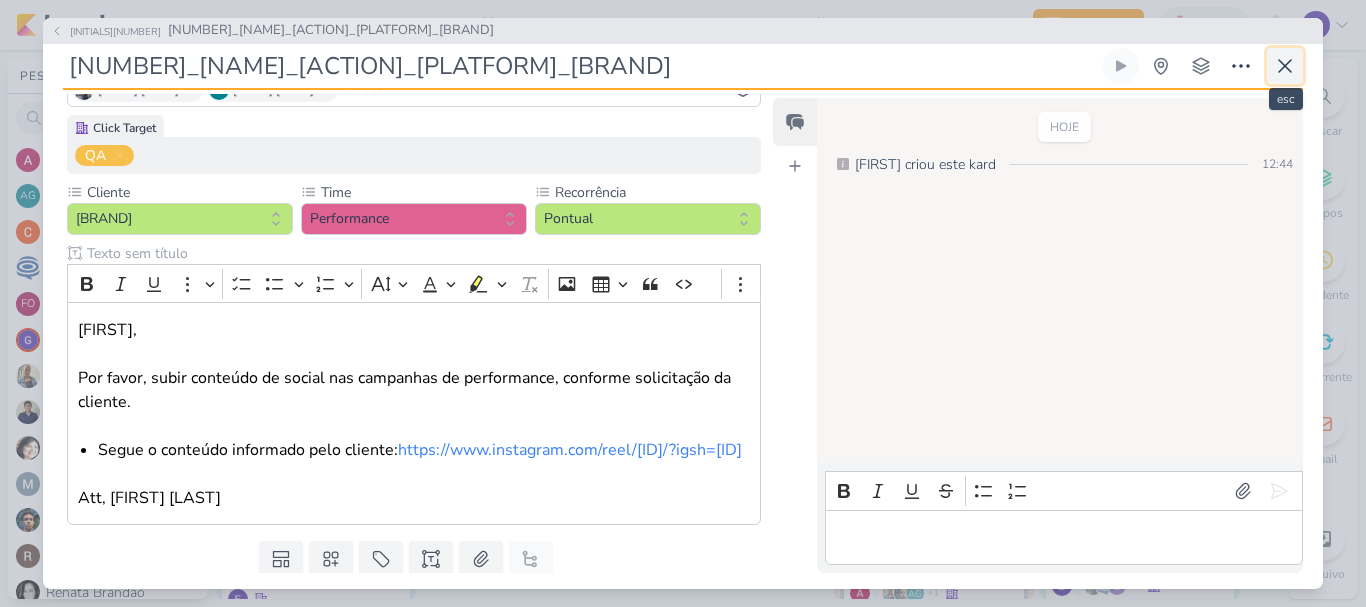 click 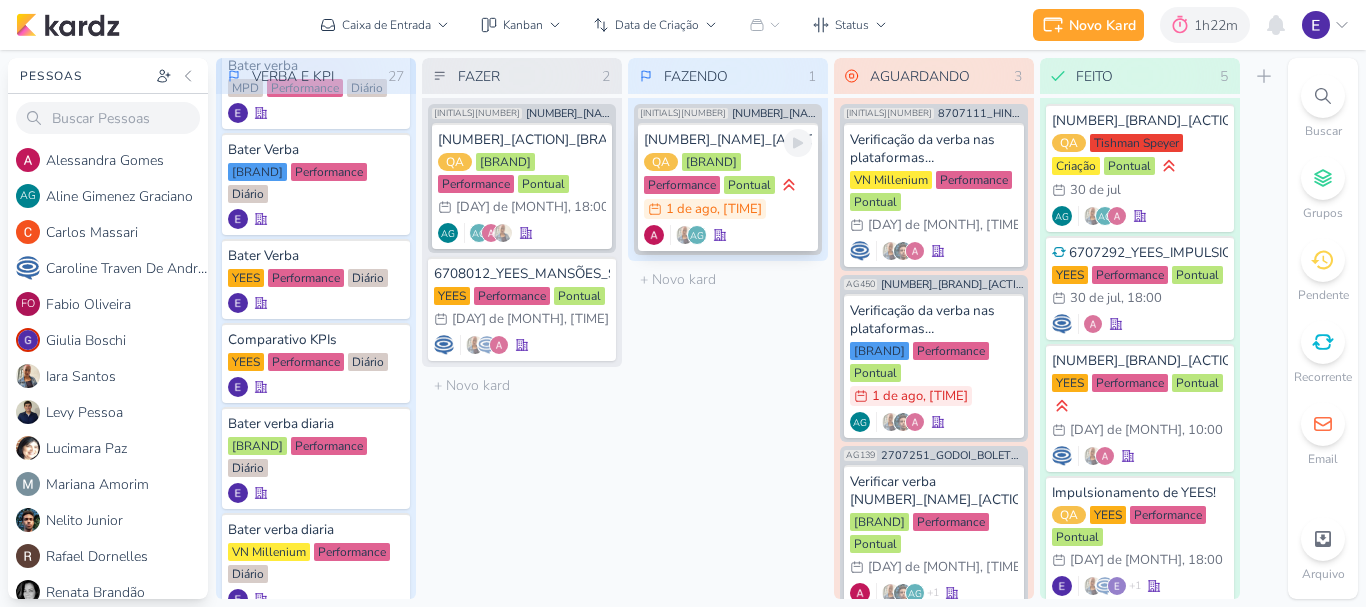 click 